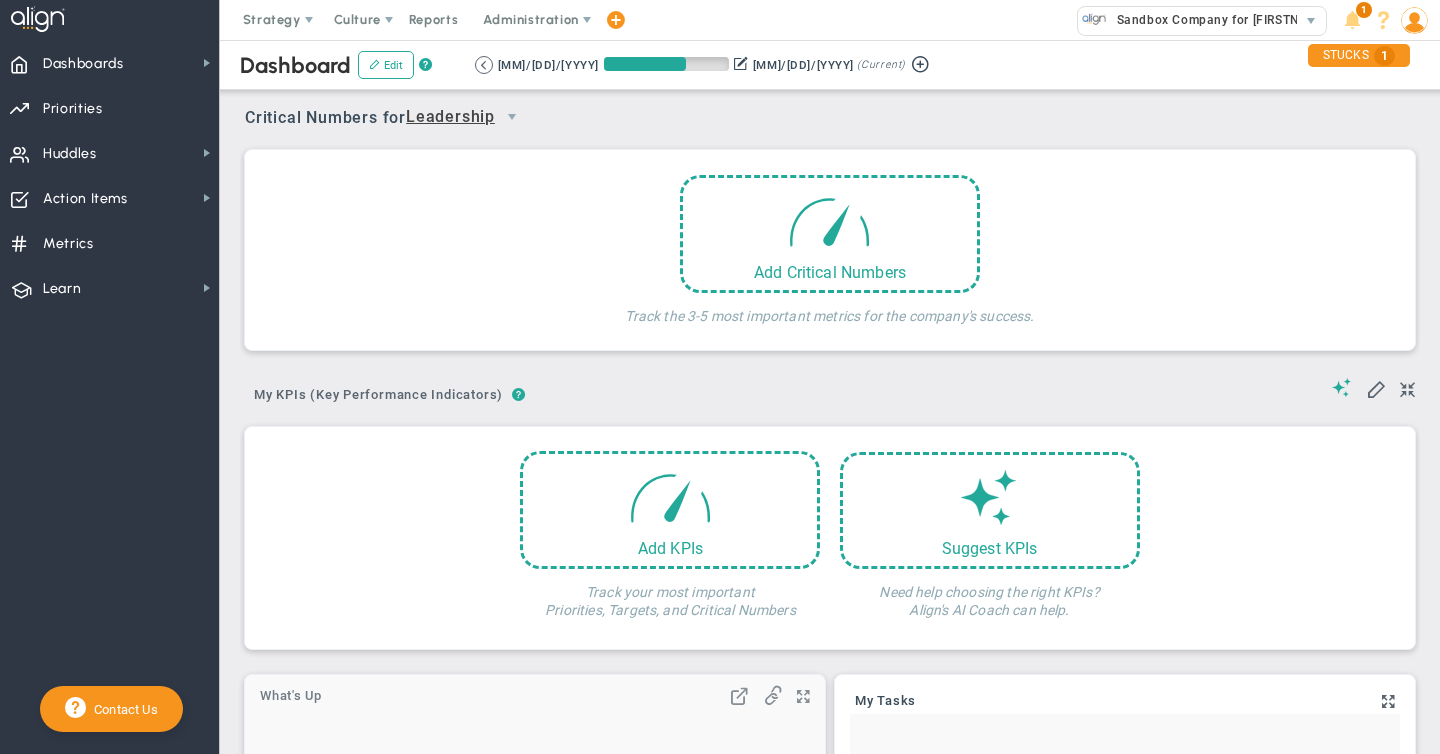 scroll, scrollTop: 0, scrollLeft: 0, axis: both 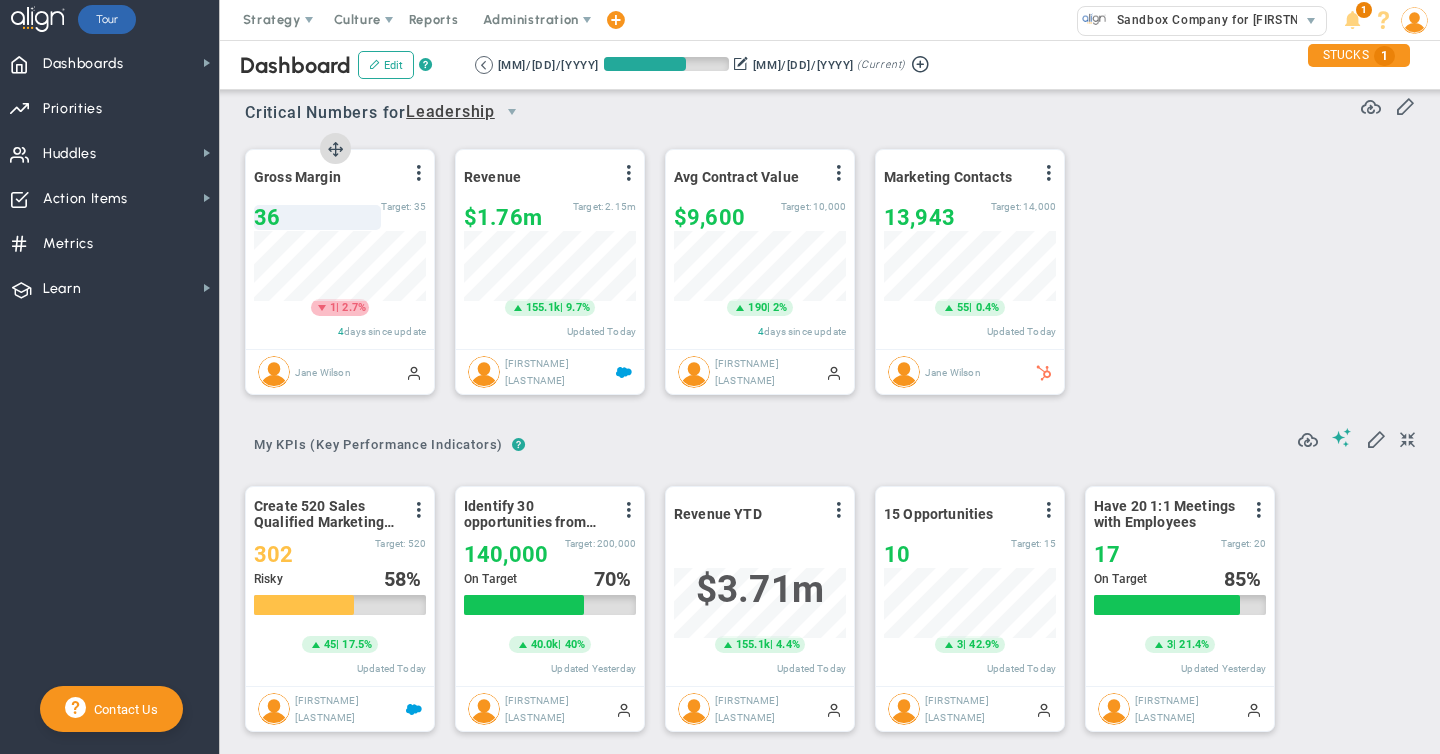 click on "36" at bounding box center (317, 217) 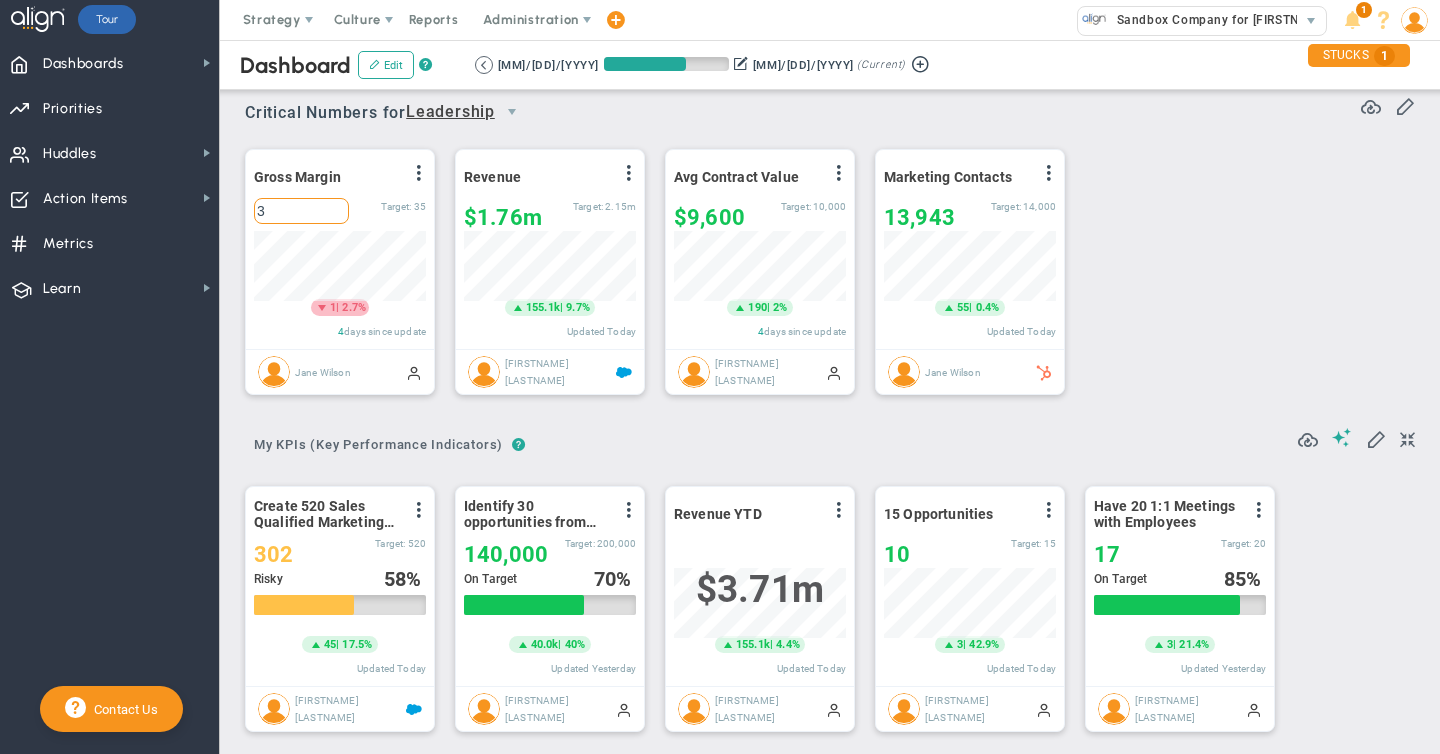 type on "32" 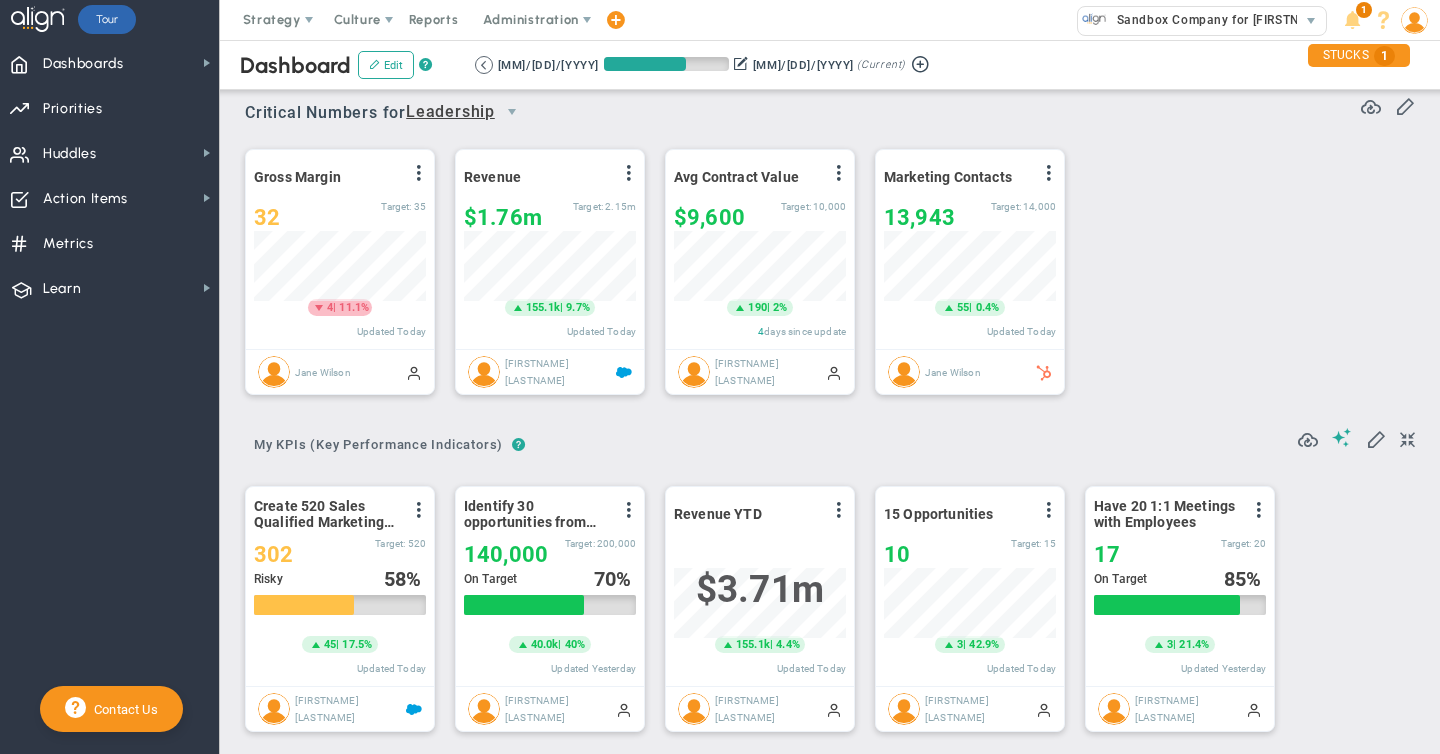 scroll, scrollTop: 999930, scrollLeft: 999828, axis: both 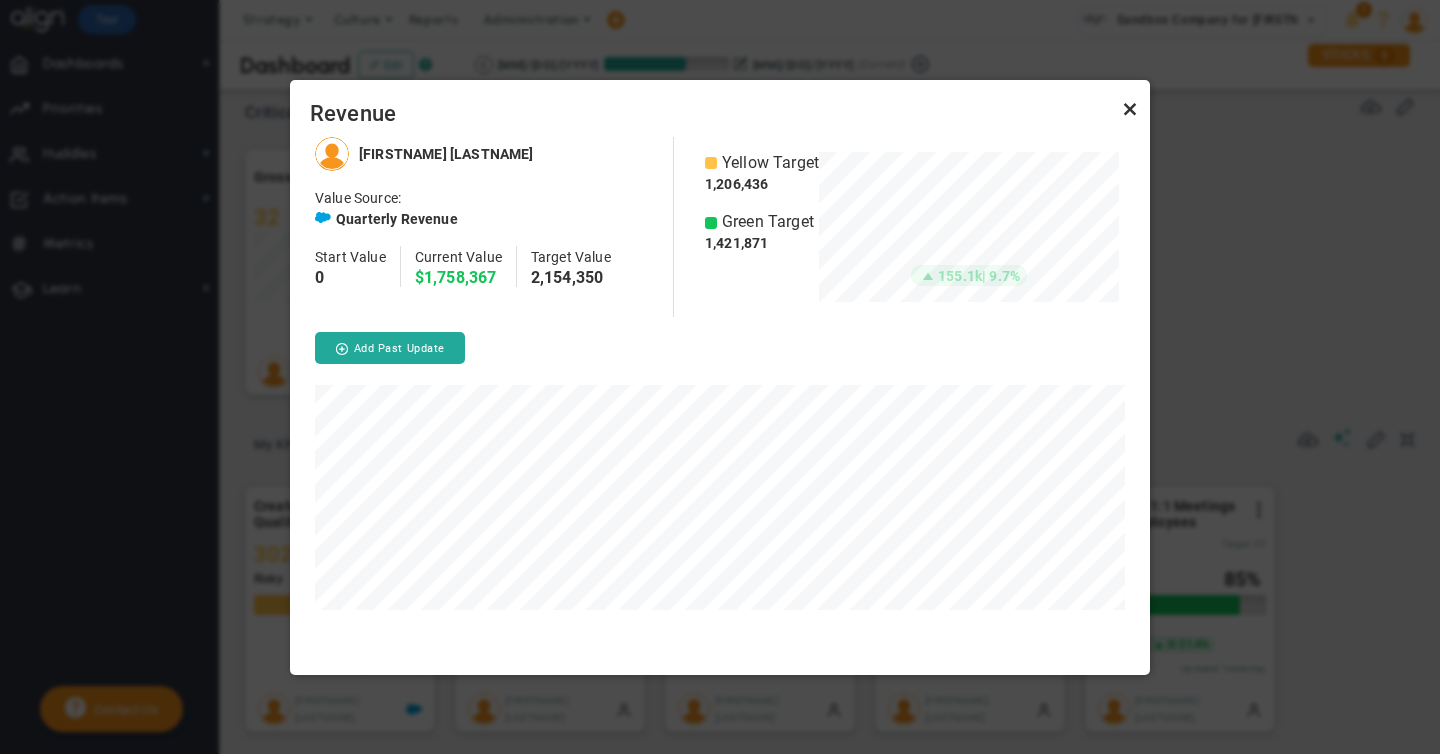 click at bounding box center (1130, 110) 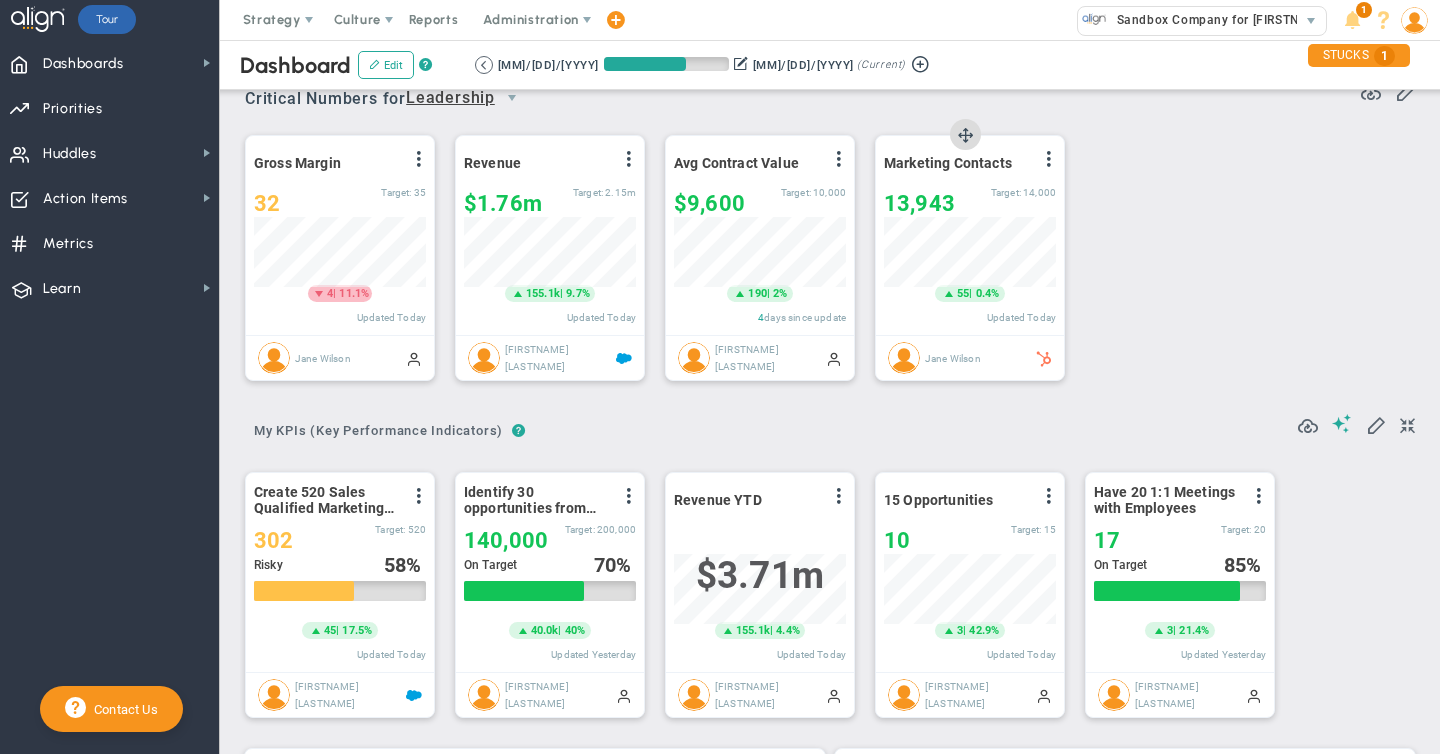 scroll, scrollTop: 21, scrollLeft: 0, axis: vertical 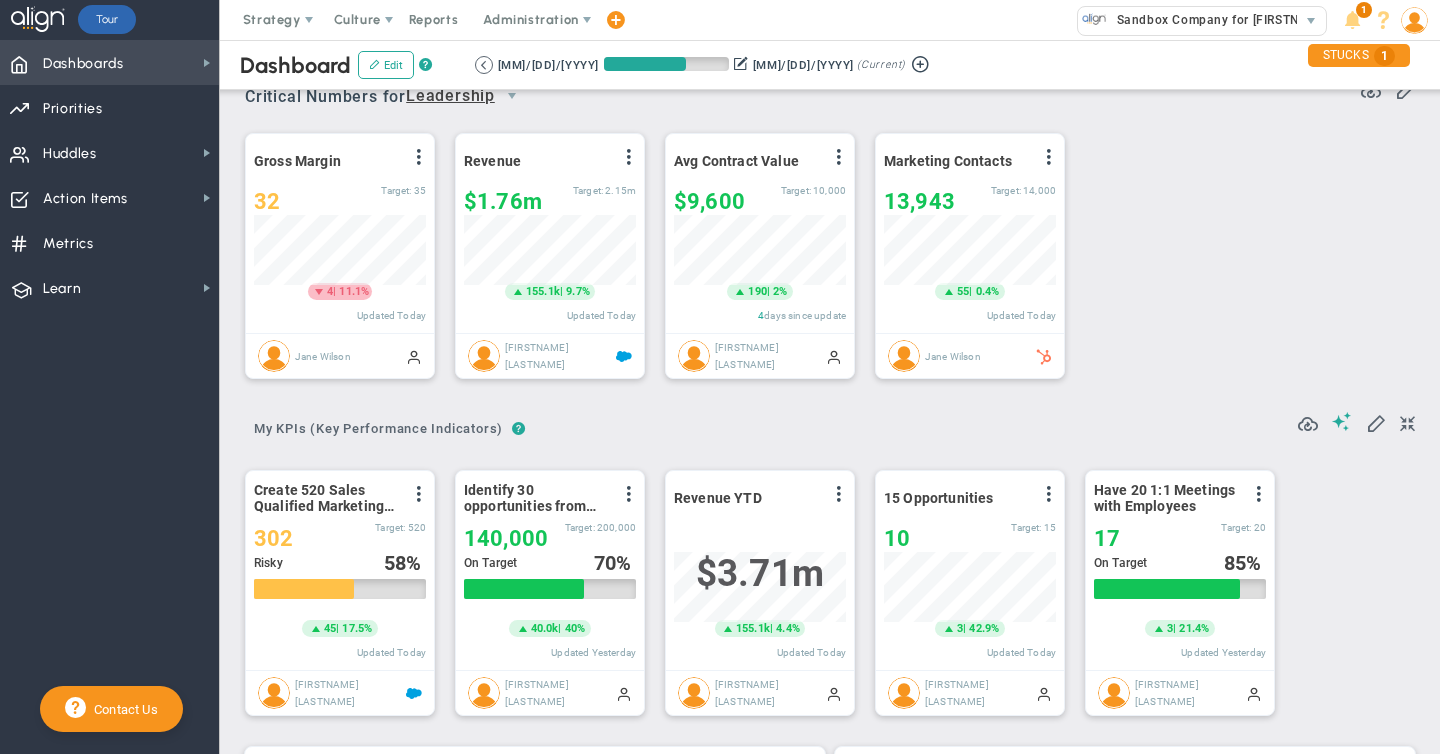 click on "Dashboards Dashboards" at bounding box center (109, 62) 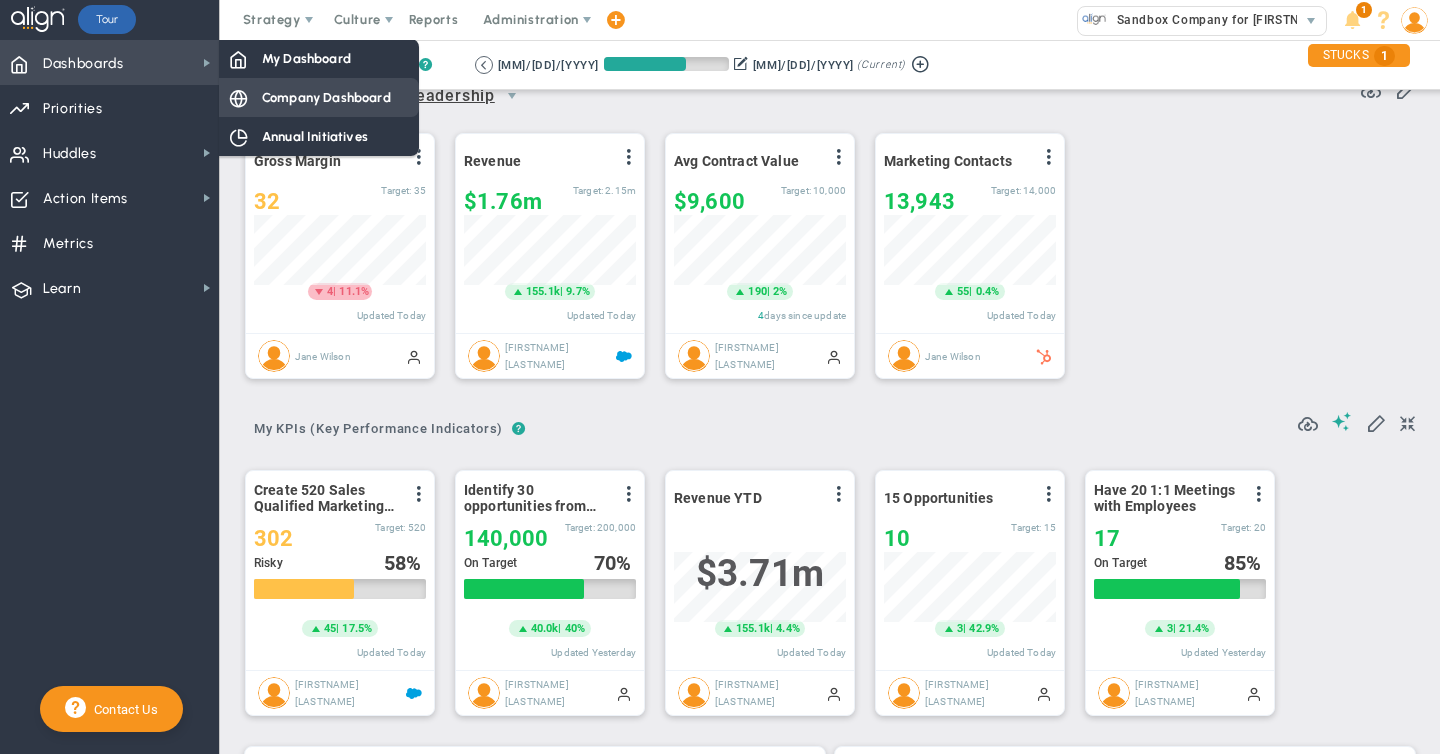 click on "Company Dashboard" at bounding box center [326, 97] 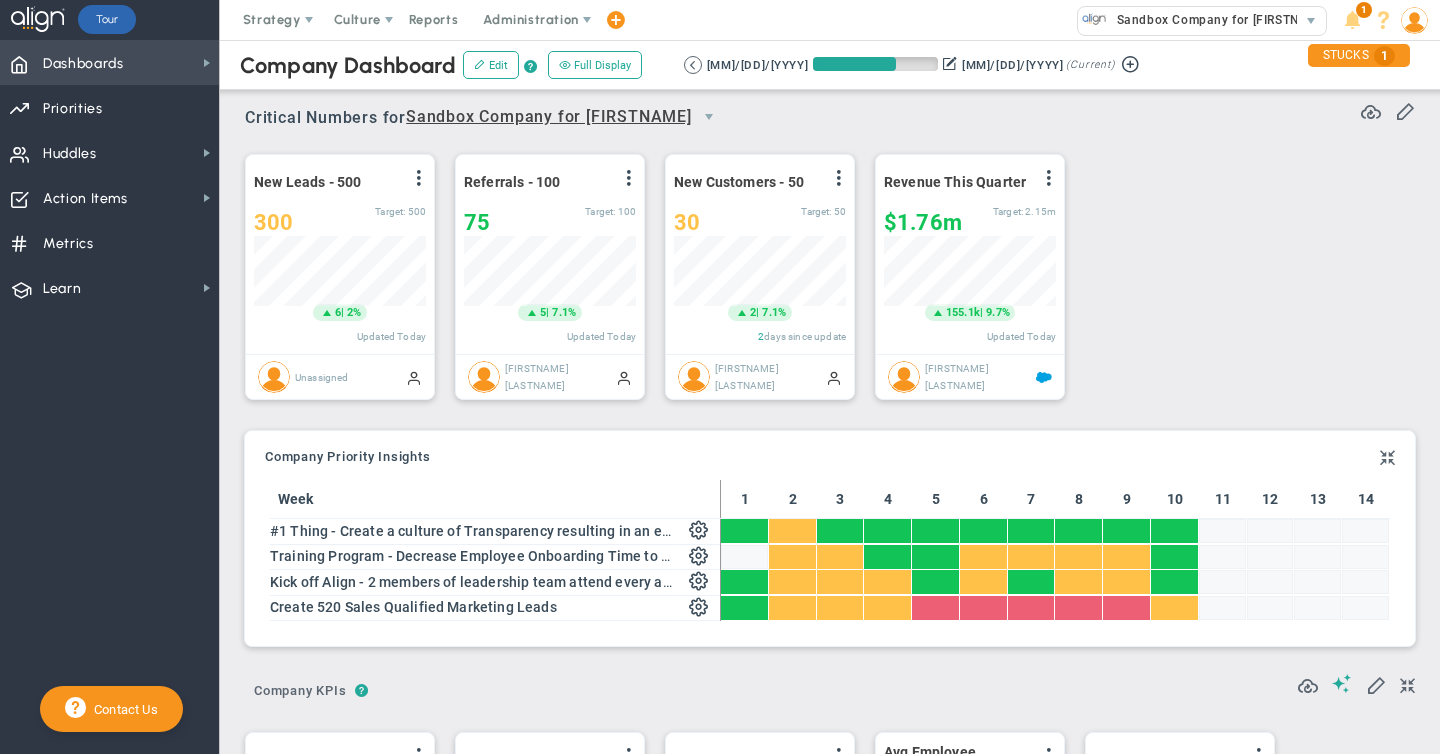 scroll, scrollTop: 999930, scrollLeft: 999828, axis: both 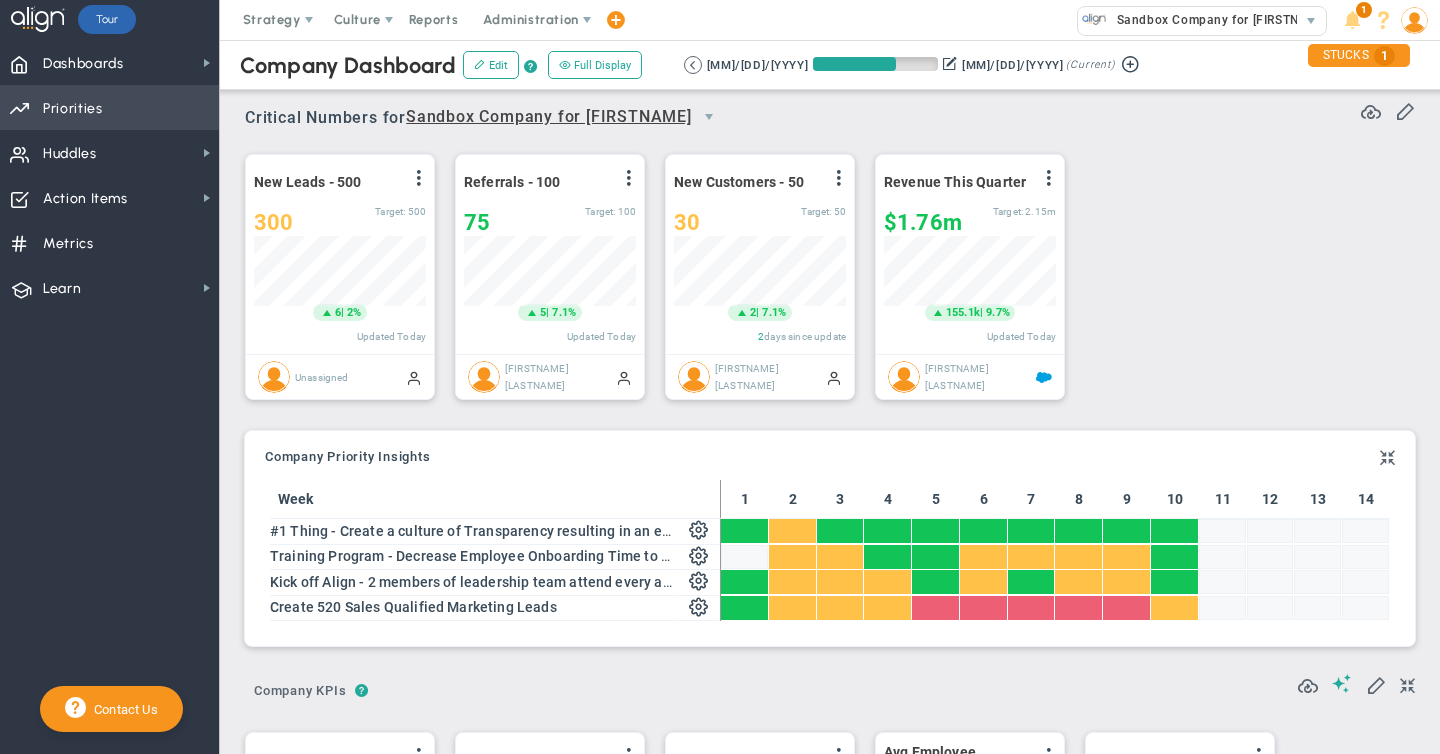 click on "Priorities" at bounding box center (73, 109) 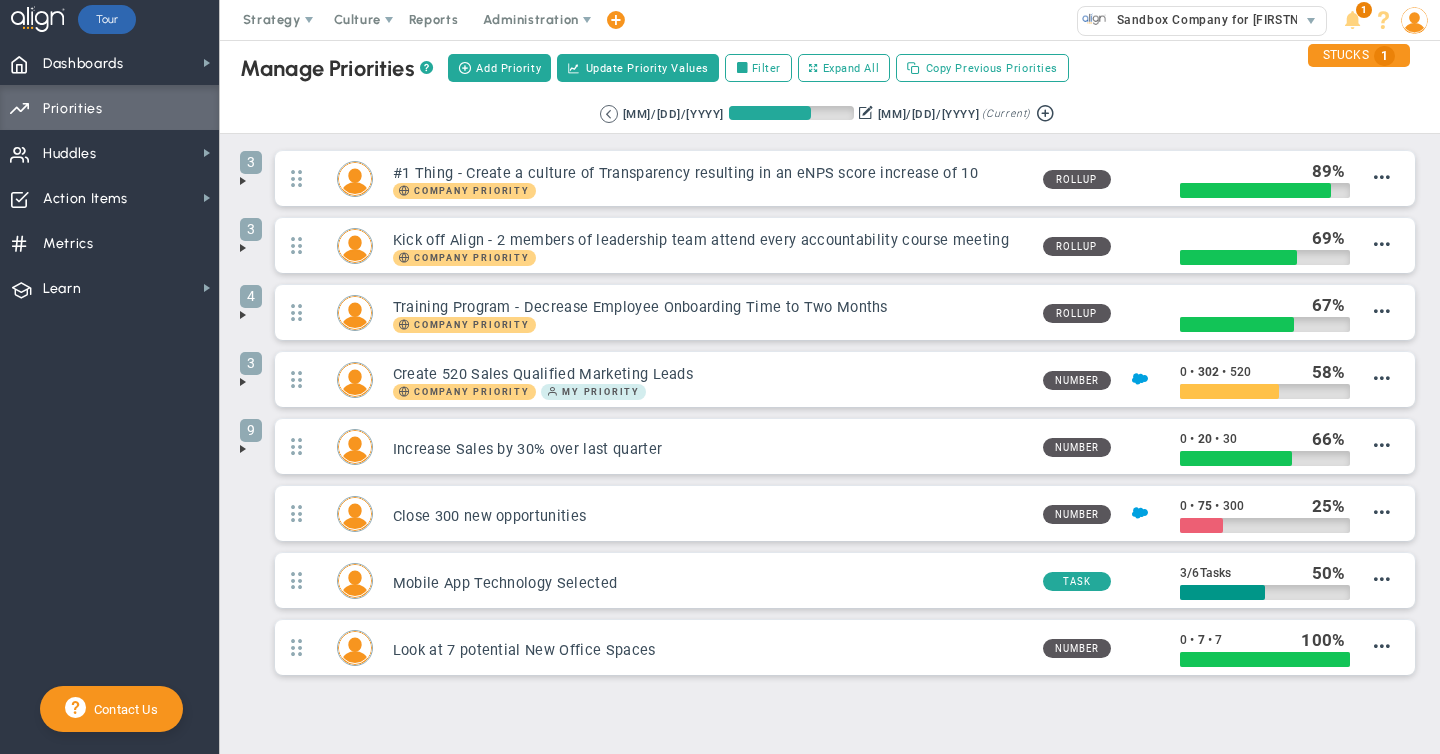 click at bounding box center [243, 181] 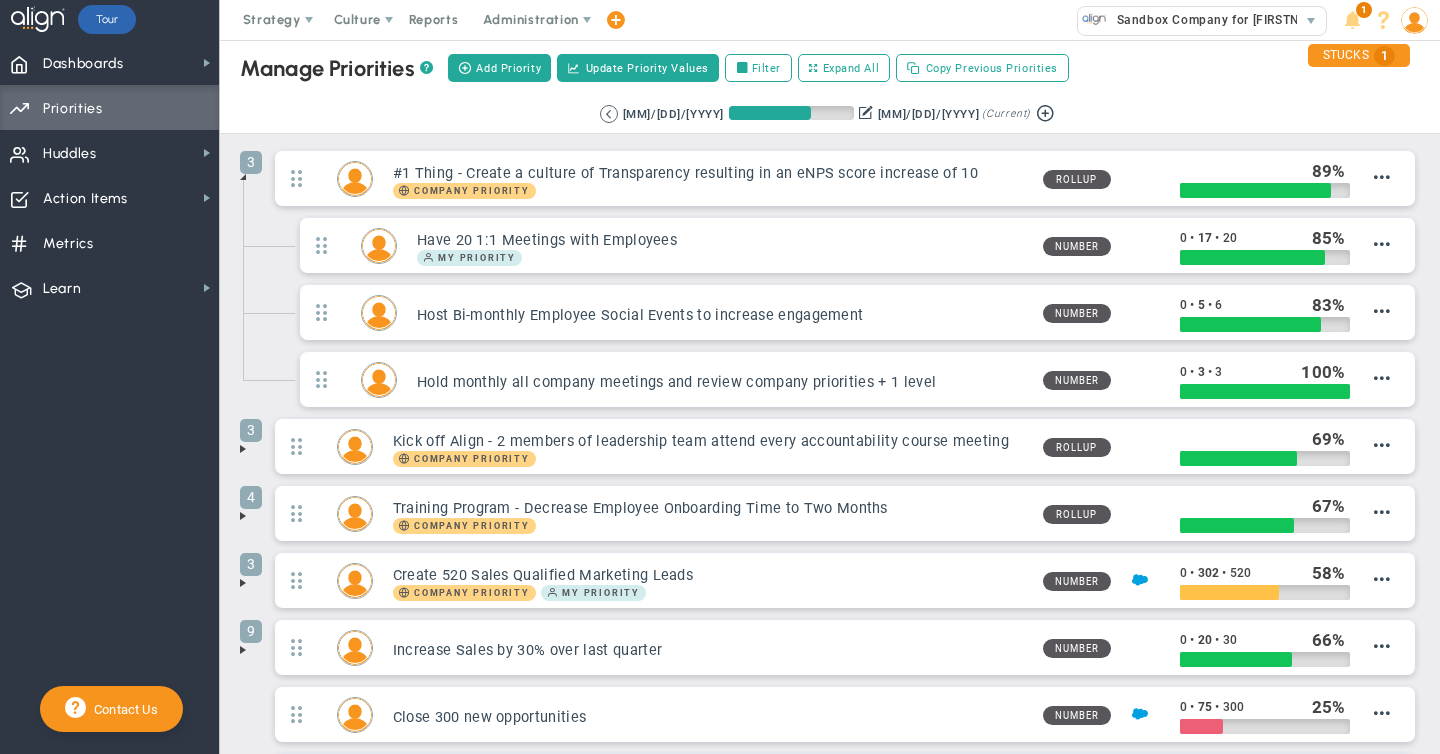 click at bounding box center (243, 449) 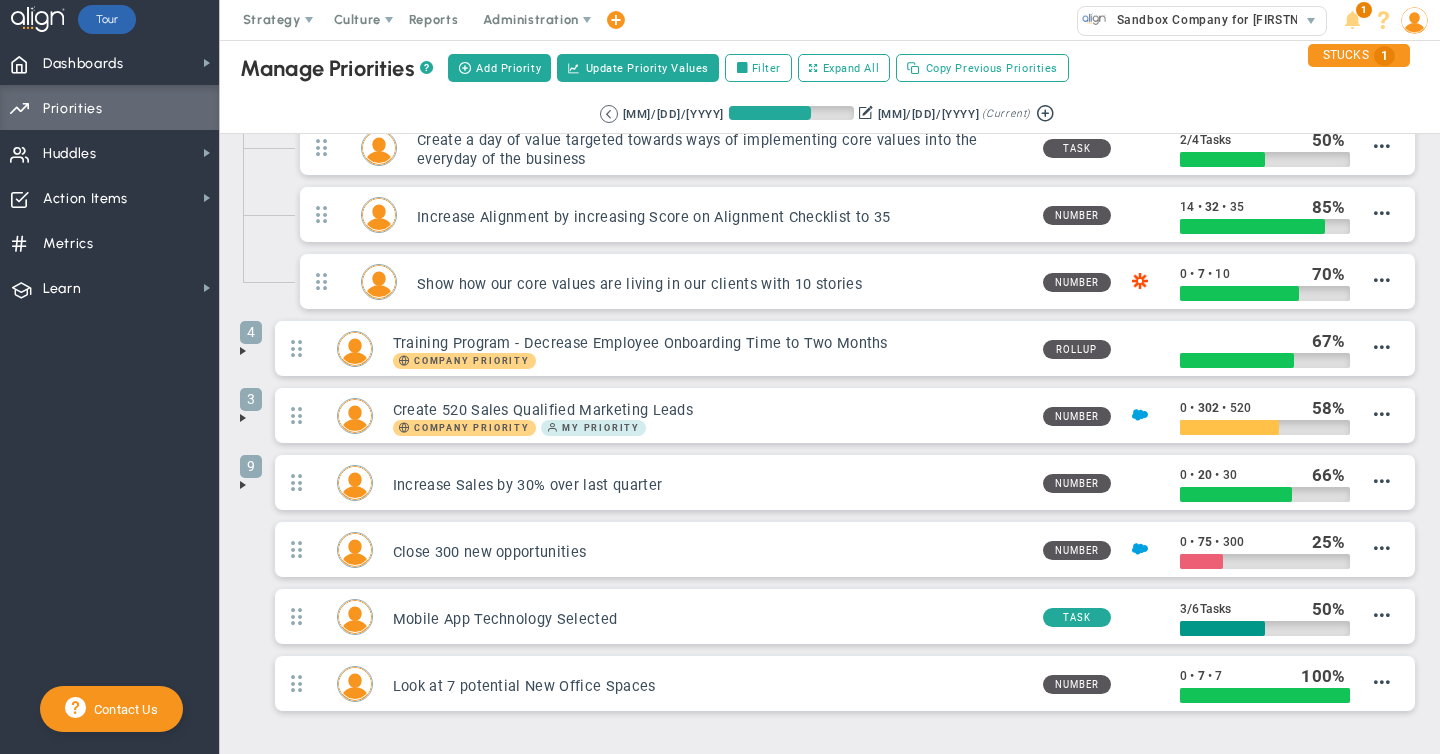 scroll, scrollTop: 449, scrollLeft: 0, axis: vertical 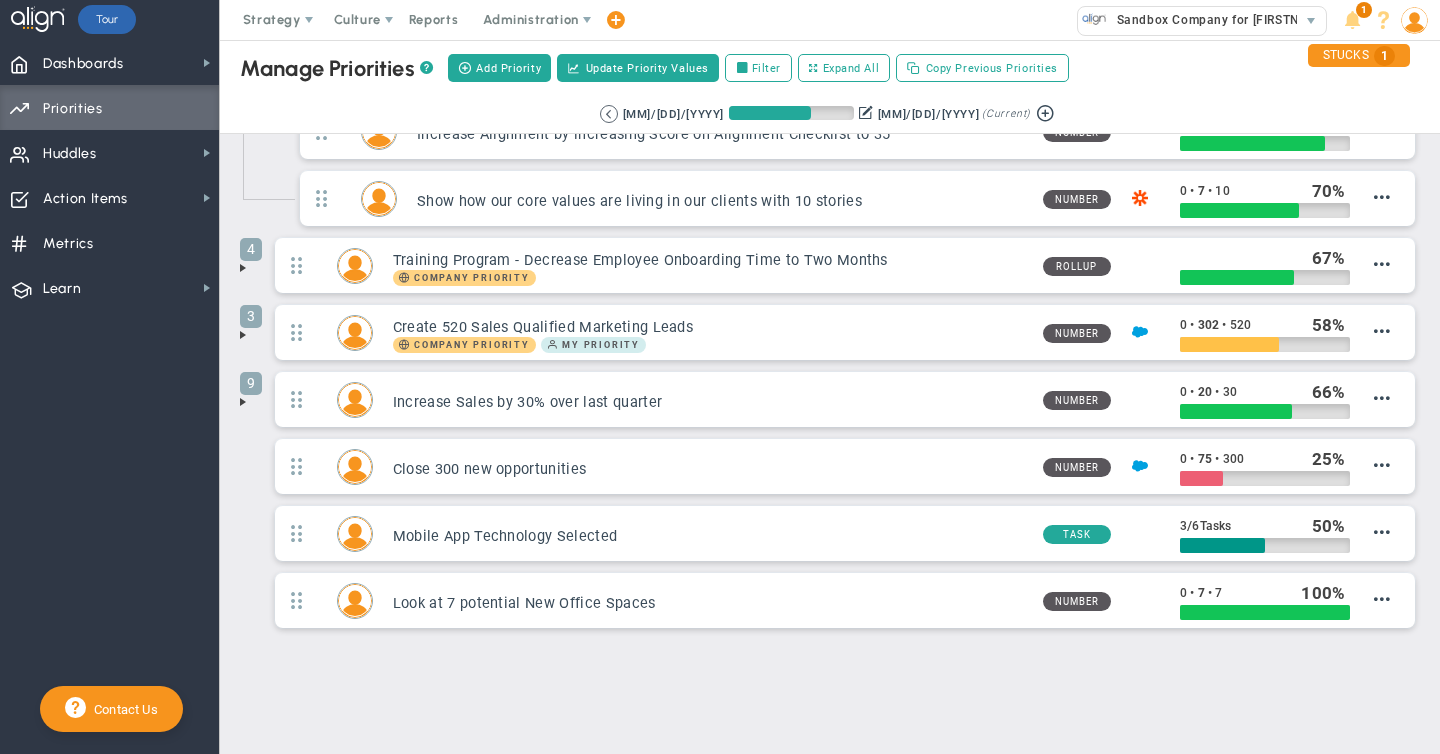 click at bounding box center [243, 335] 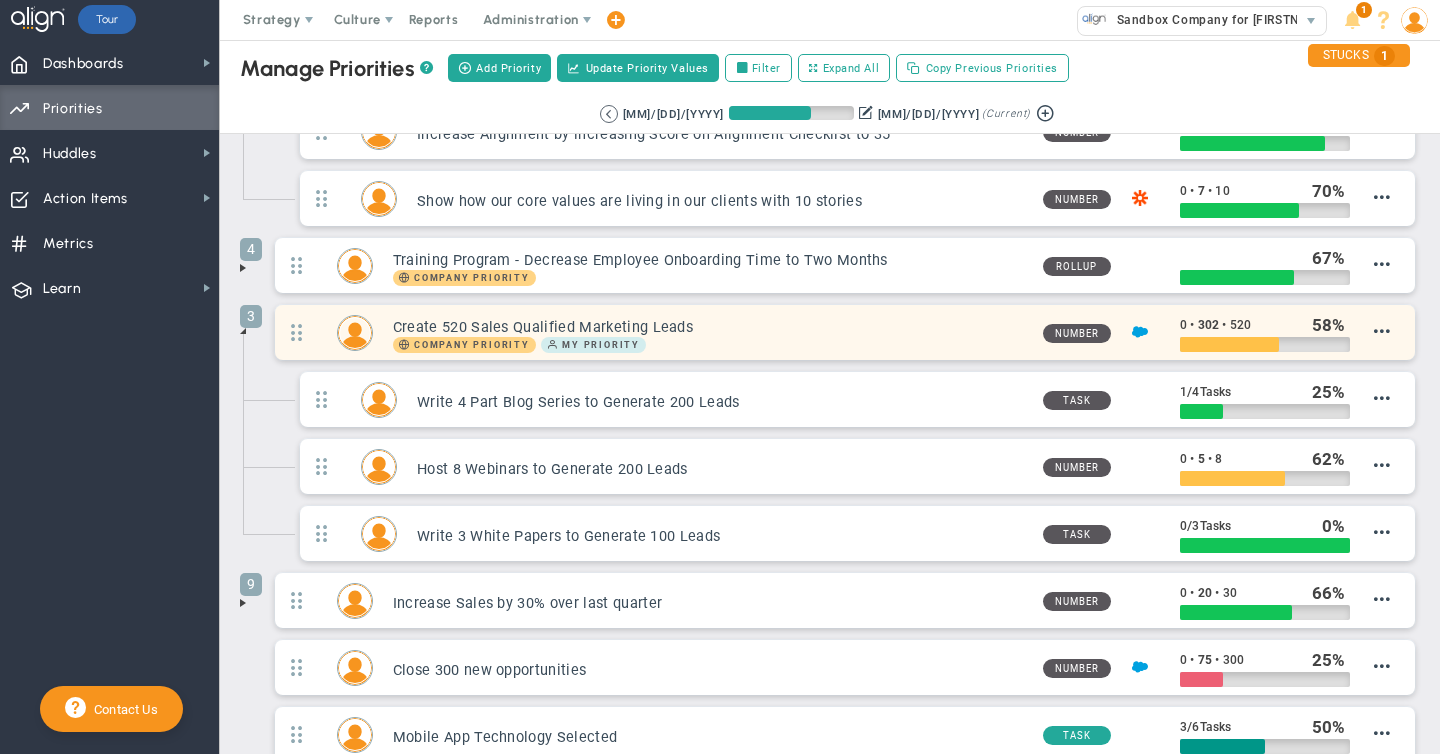 click on "Company Priority
My Priority" at bounding box center [710, 345] 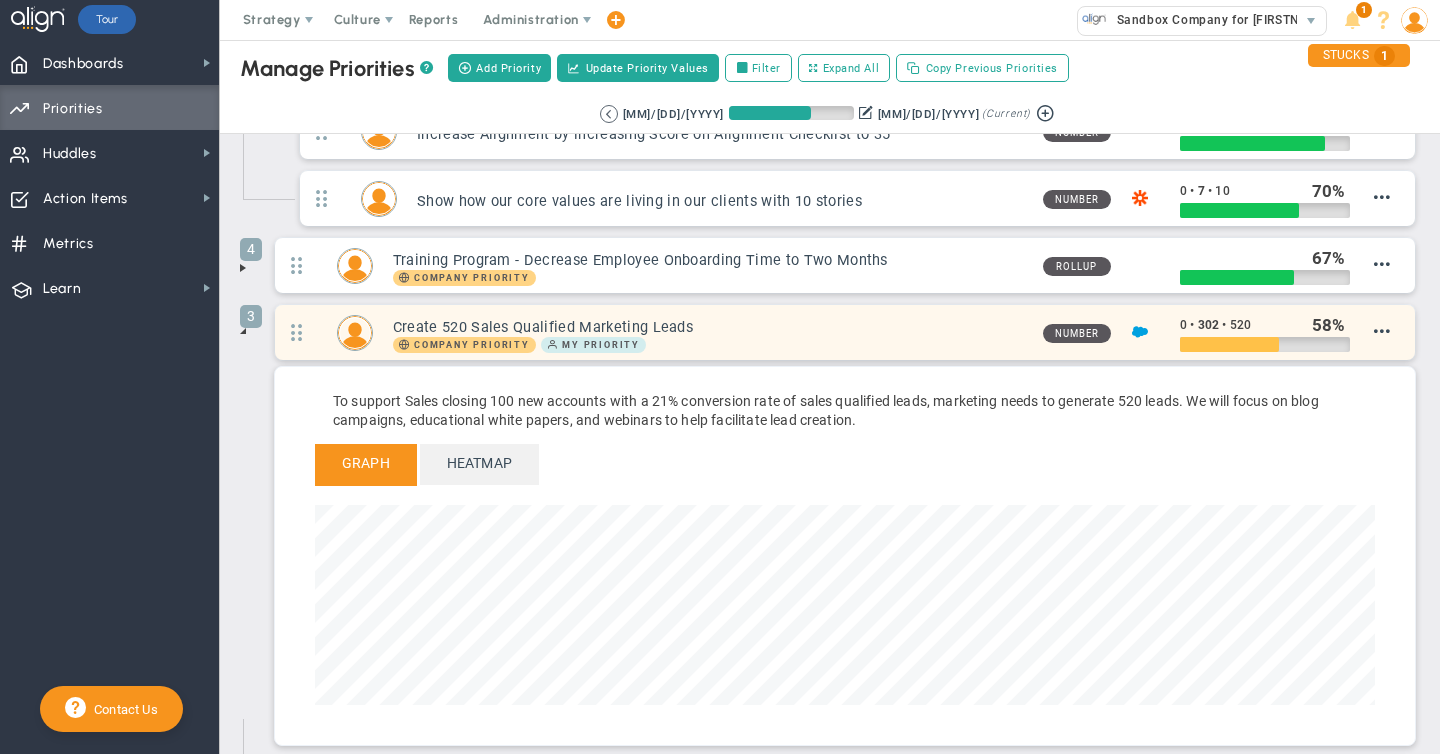 scroll, scrollTop: 999770, scrollLeft: 998940, axis: both 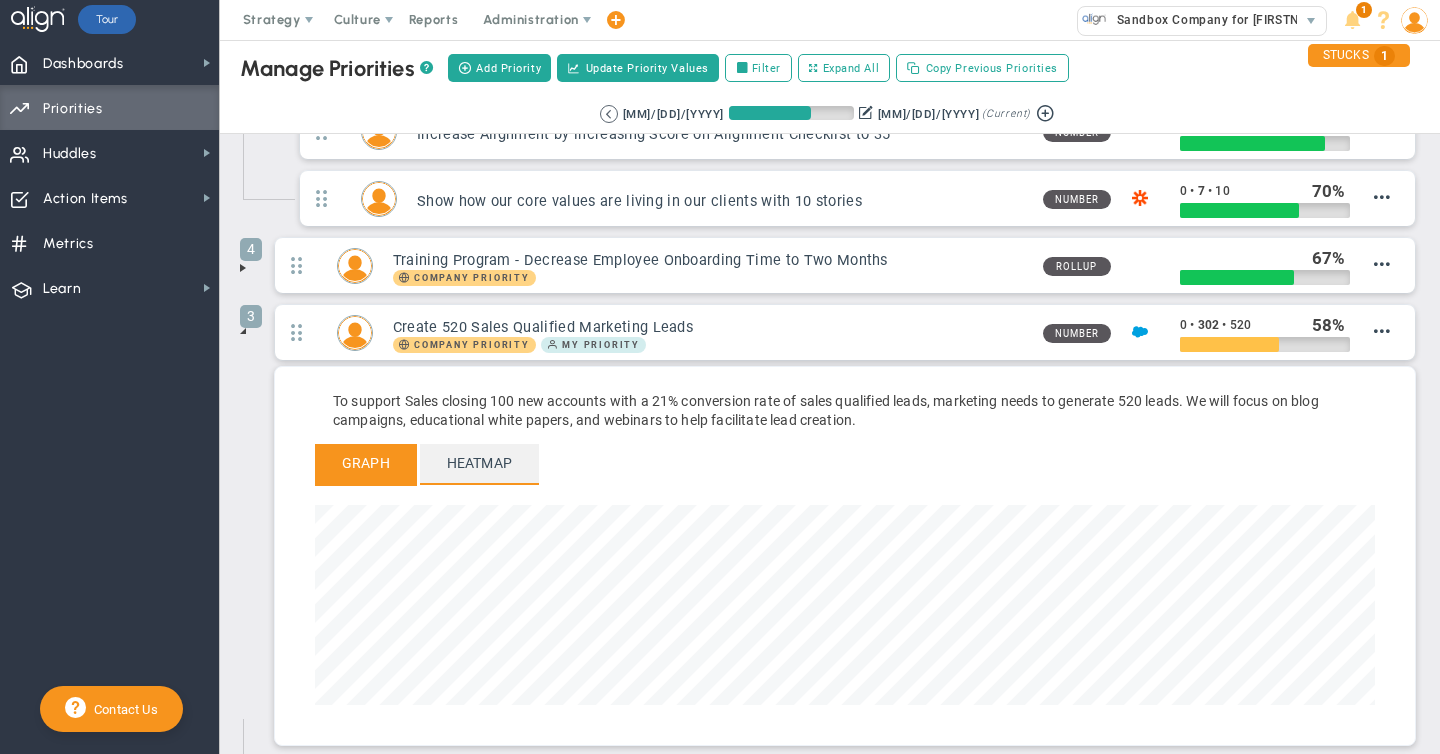 click on "Heatmap" at bounding box center (479, 463) 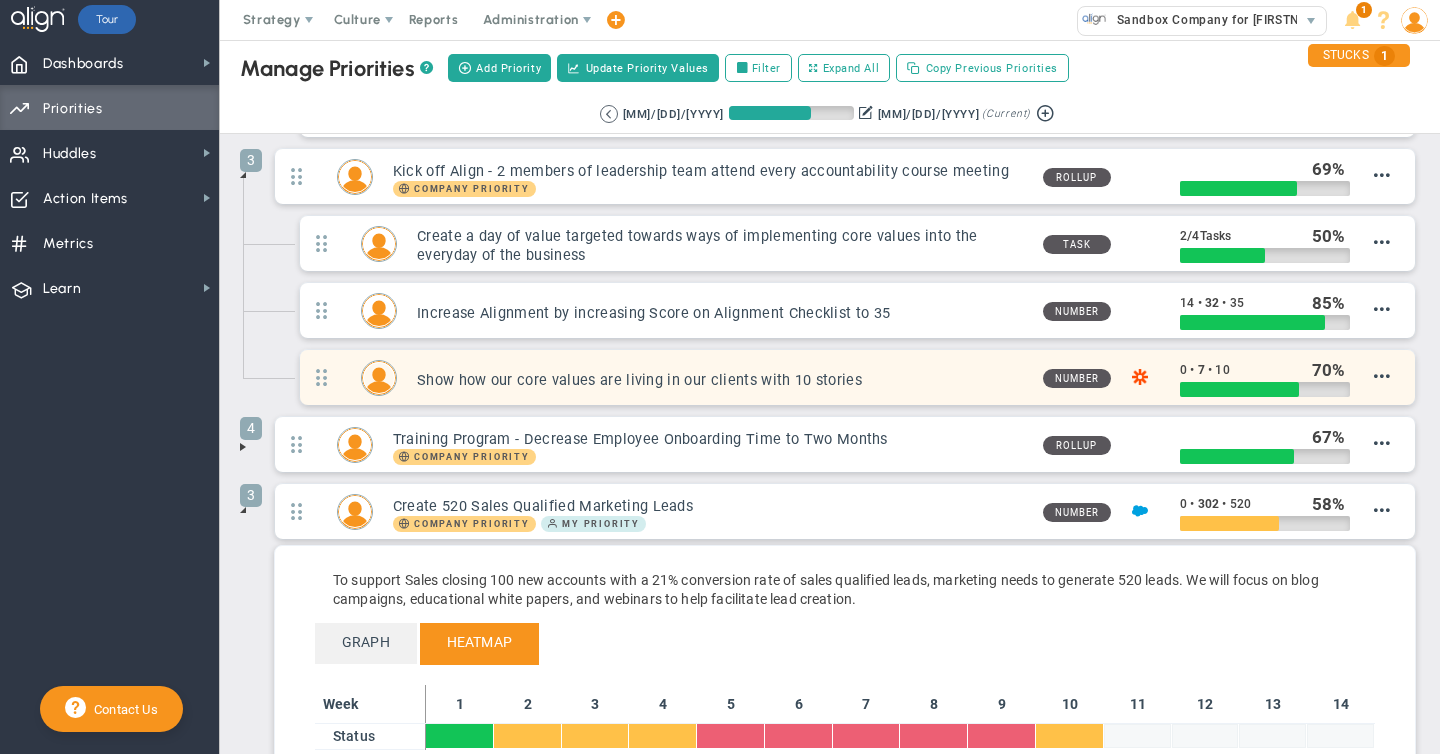 scroll, scrollTop: 272, scrollLeft: 0, axis: vertical 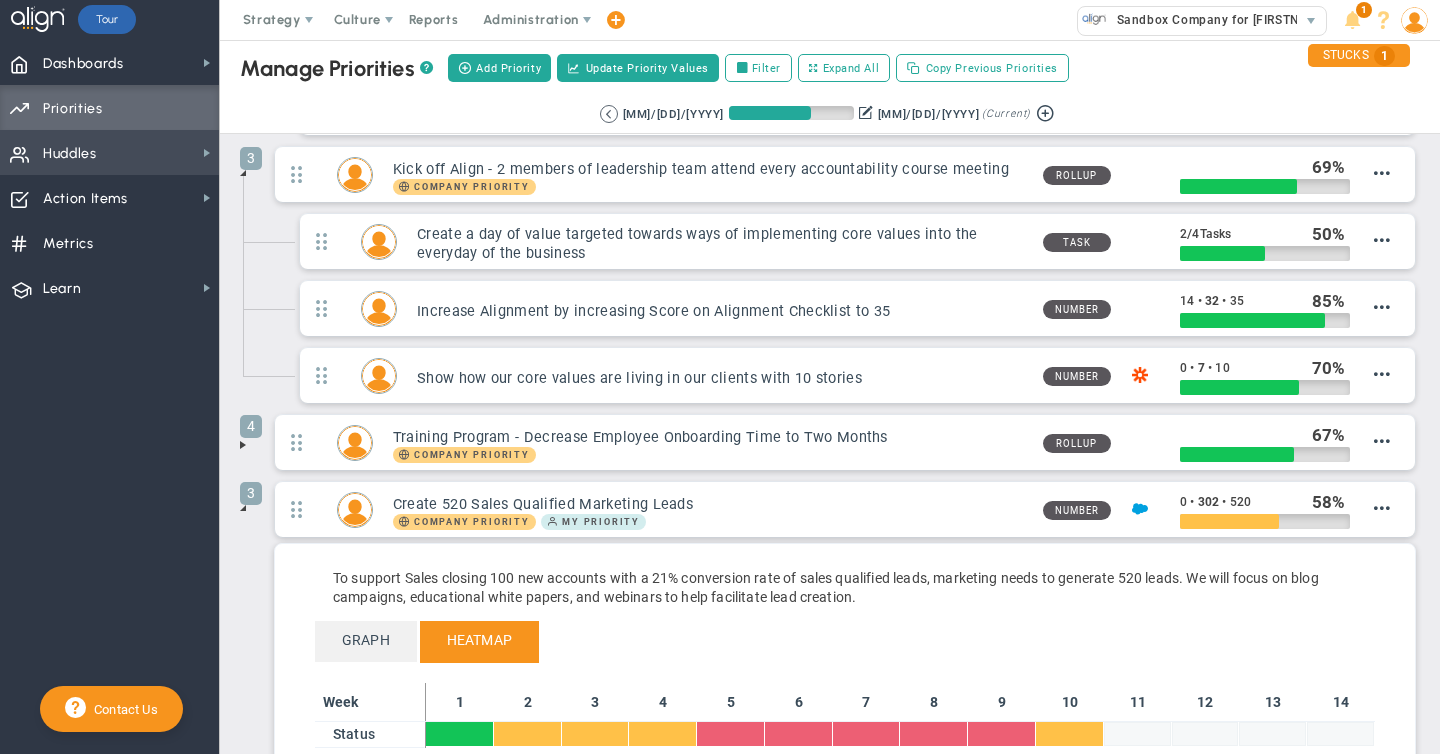click on "Huddles" at bounding box center [70, 154] 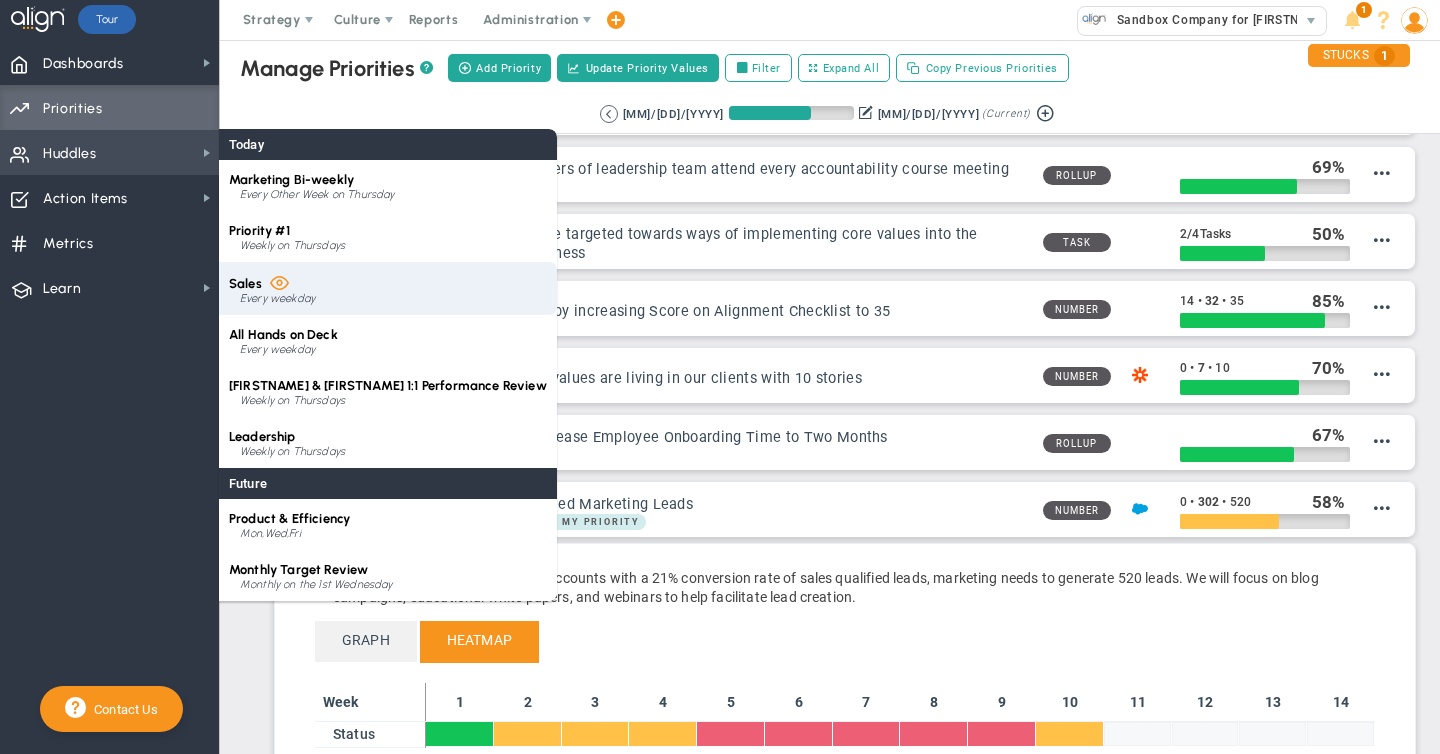 click on "Sales" at bounding box center (245, 283) 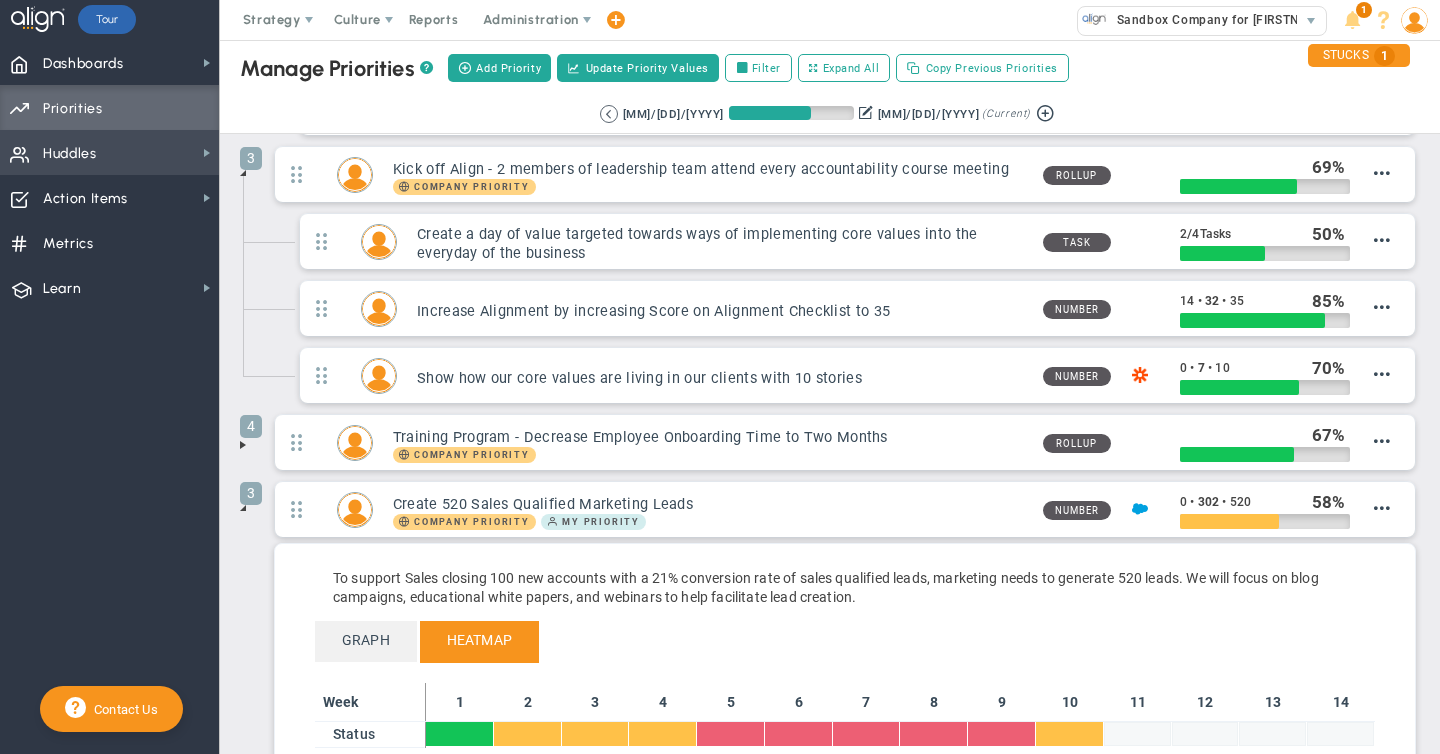 scroll, scrollTop: 0, scrollLeft: 0, axis: both 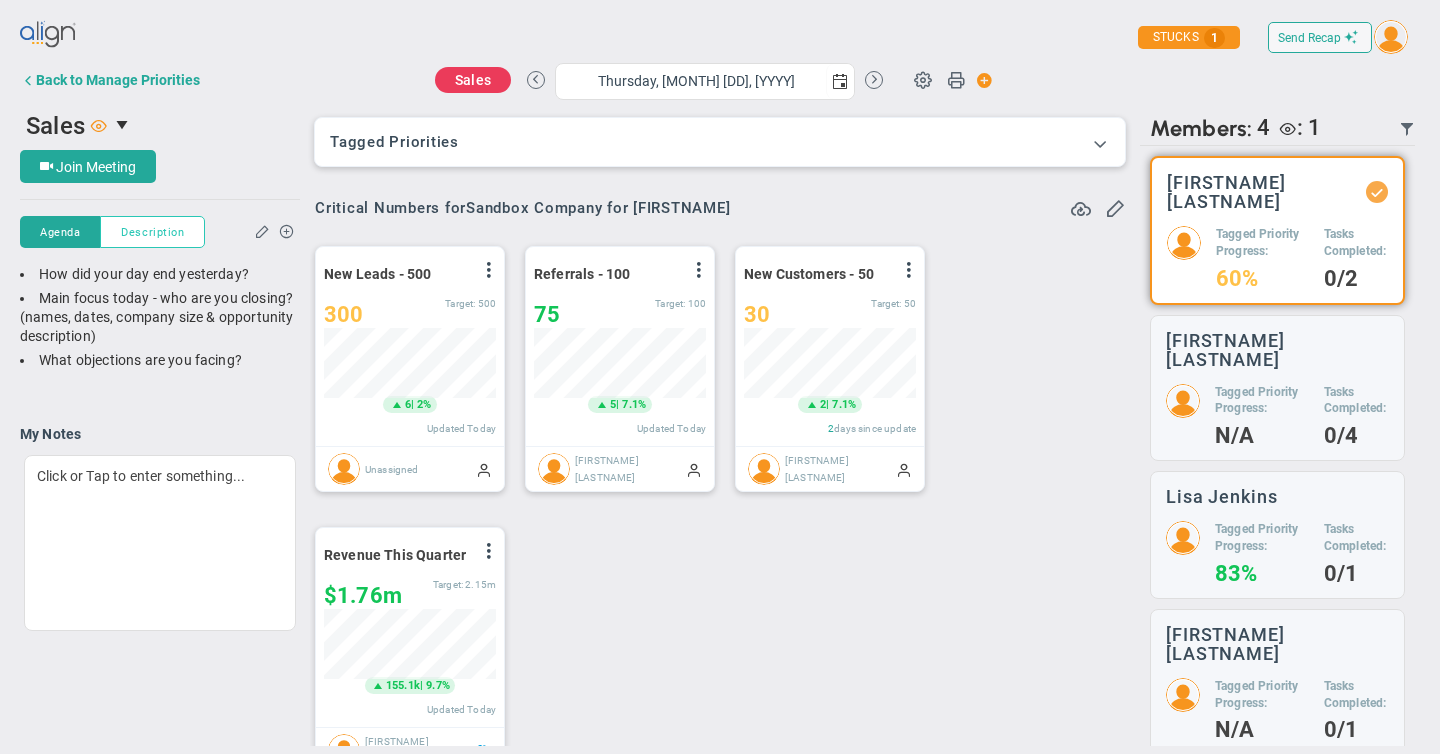 click on "Description" at bounding box center [152, 232] 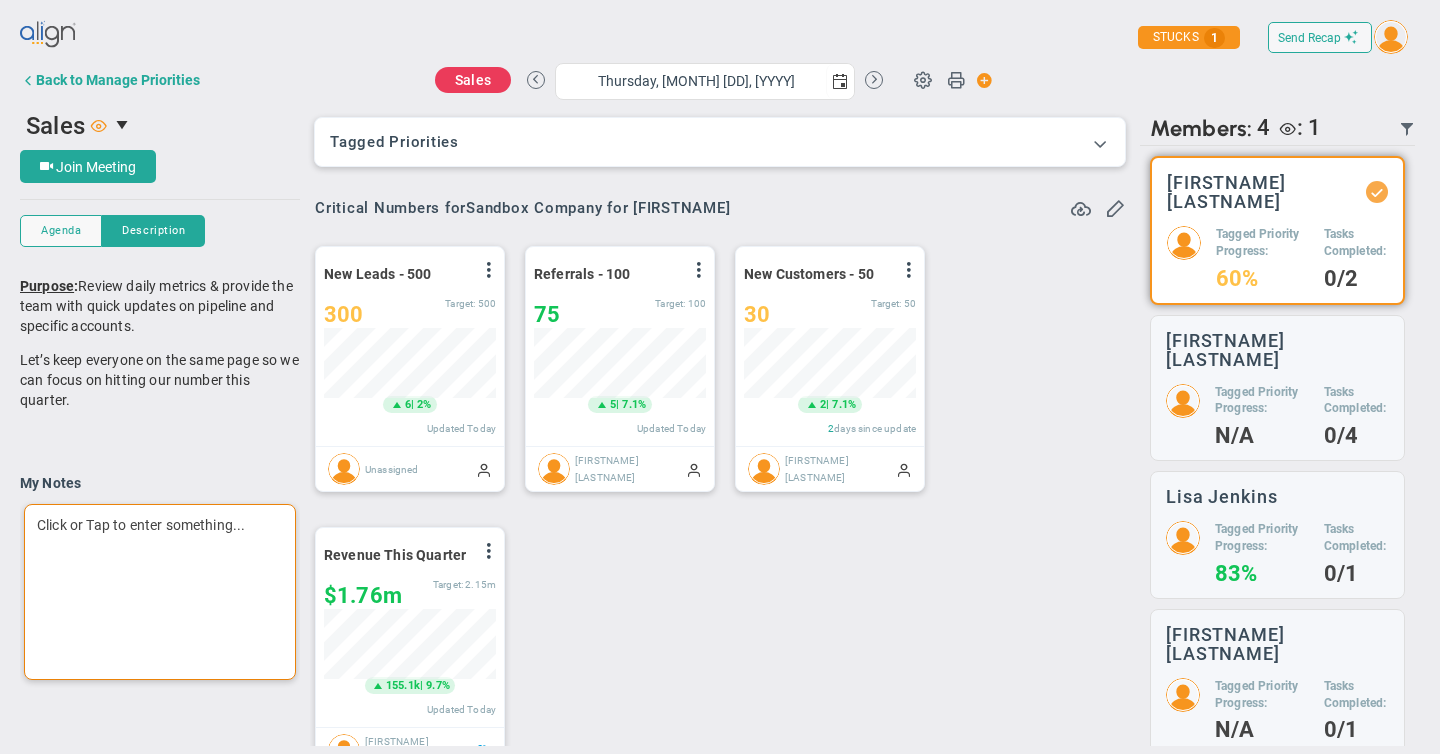 click on "Click or Tap to enter something..." at bounding box center (160, 592) 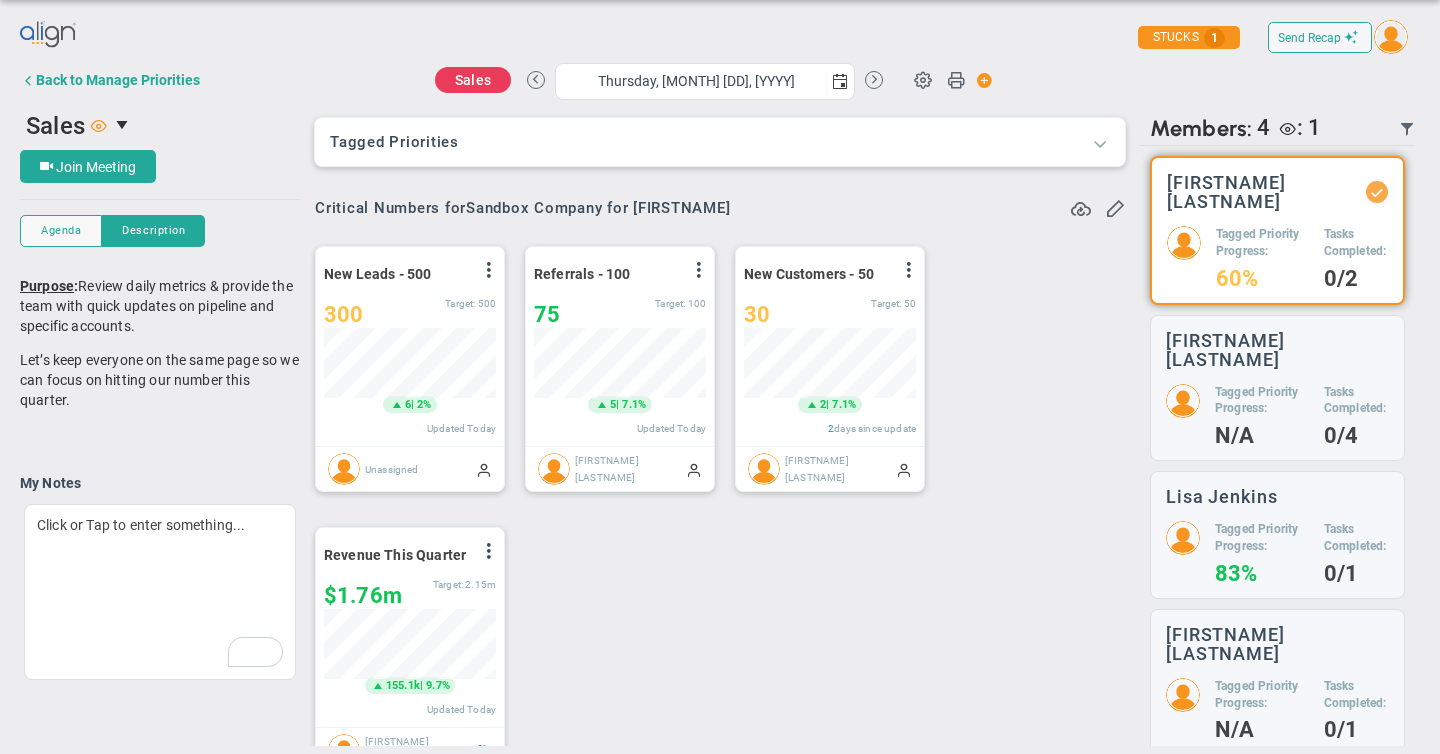 click at bounding box center (1100, 143) 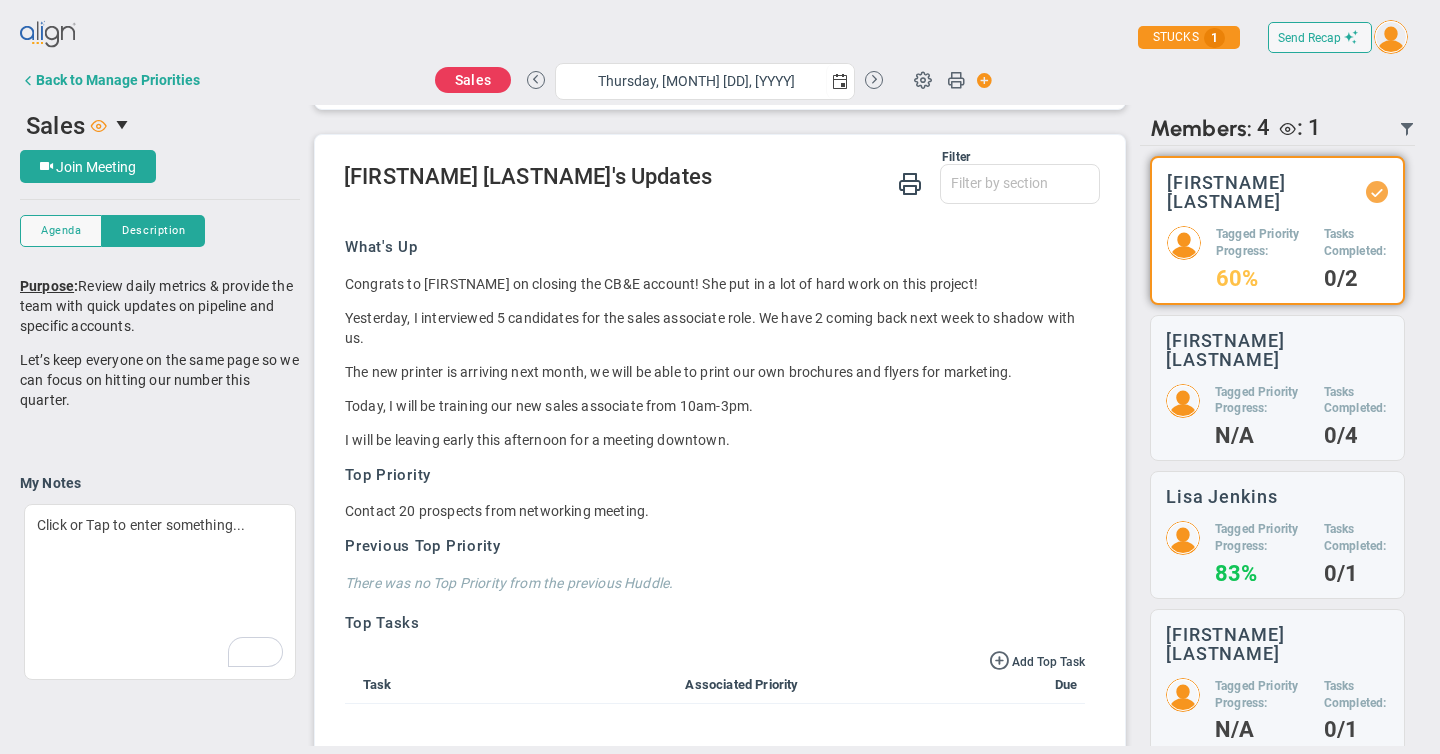scroll, scrollTop: 1597, scrollLeft: 0, axis: vertical 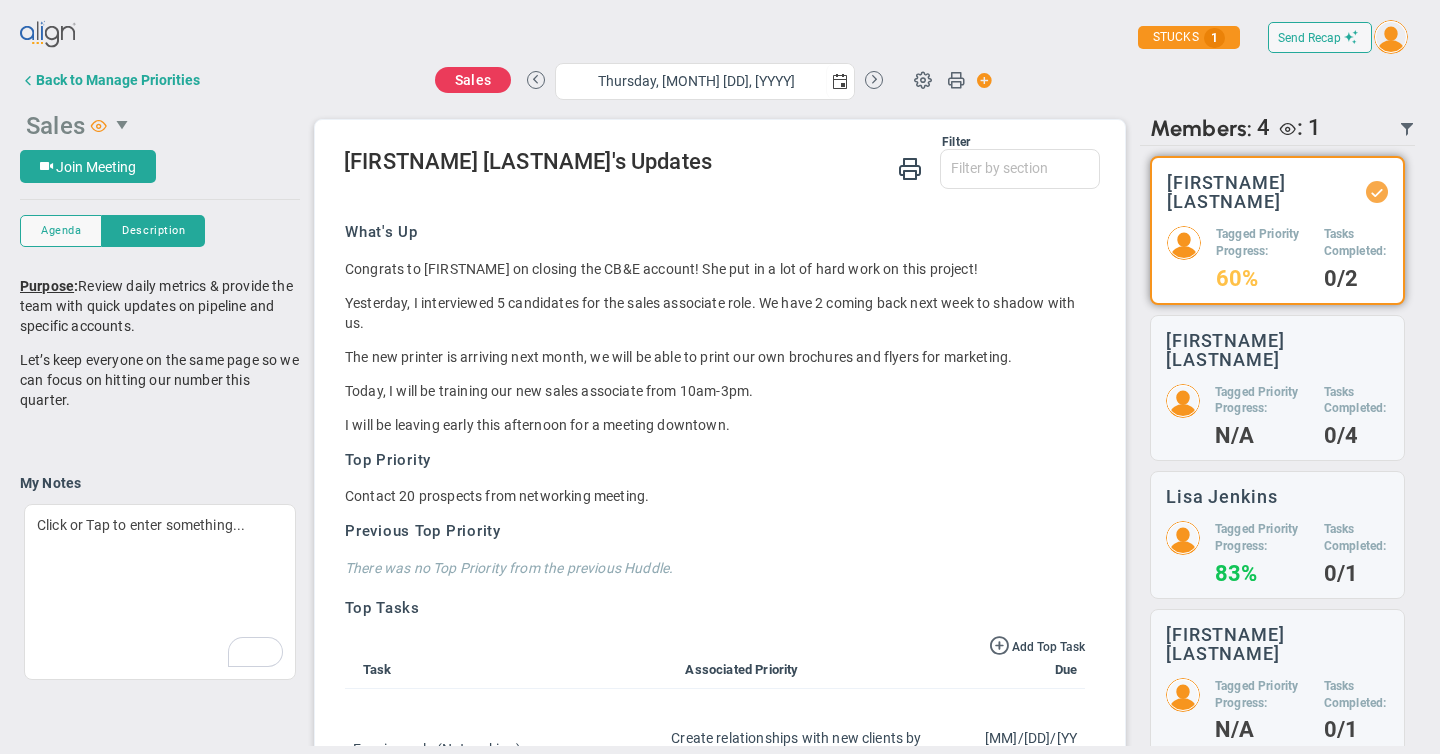 click at bounding box center [124, 125] 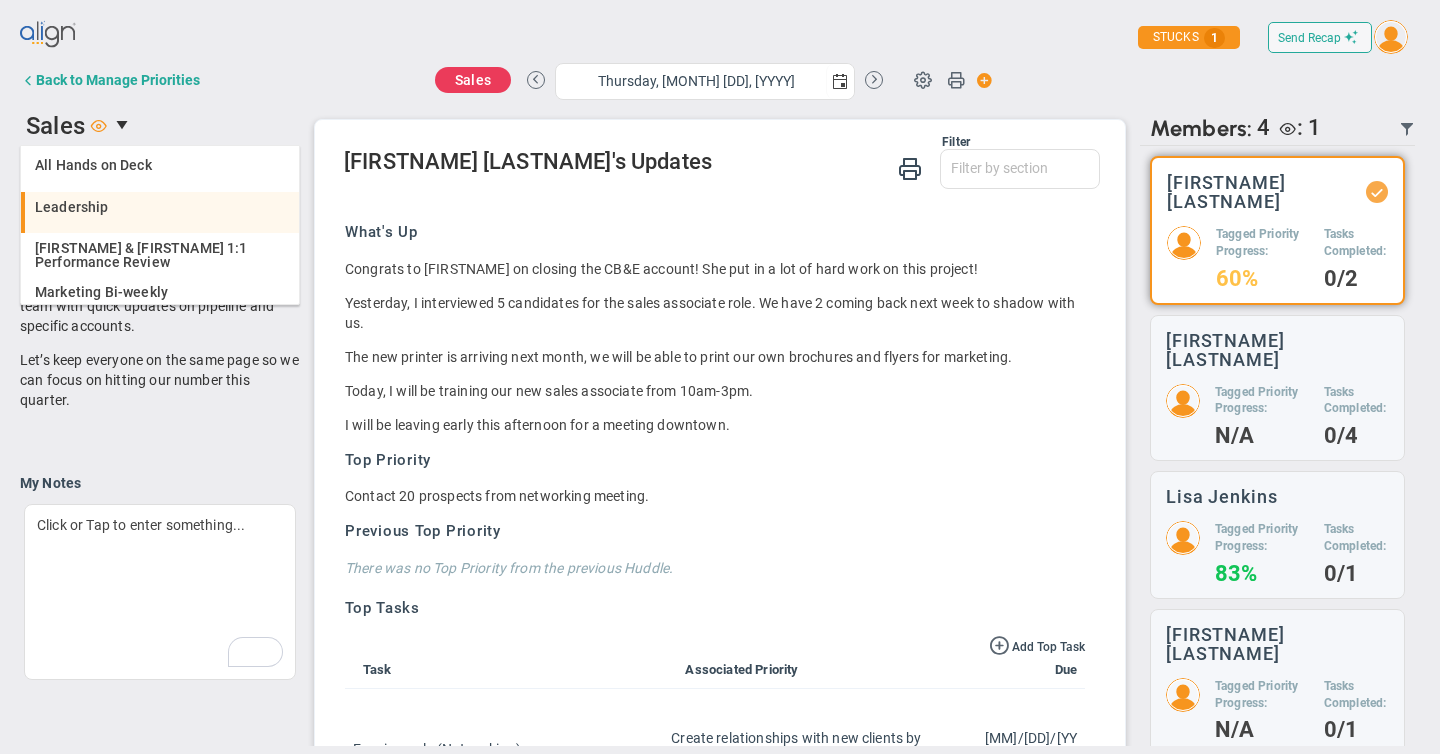 click on "Leadership" at bounding box center (72, 207) 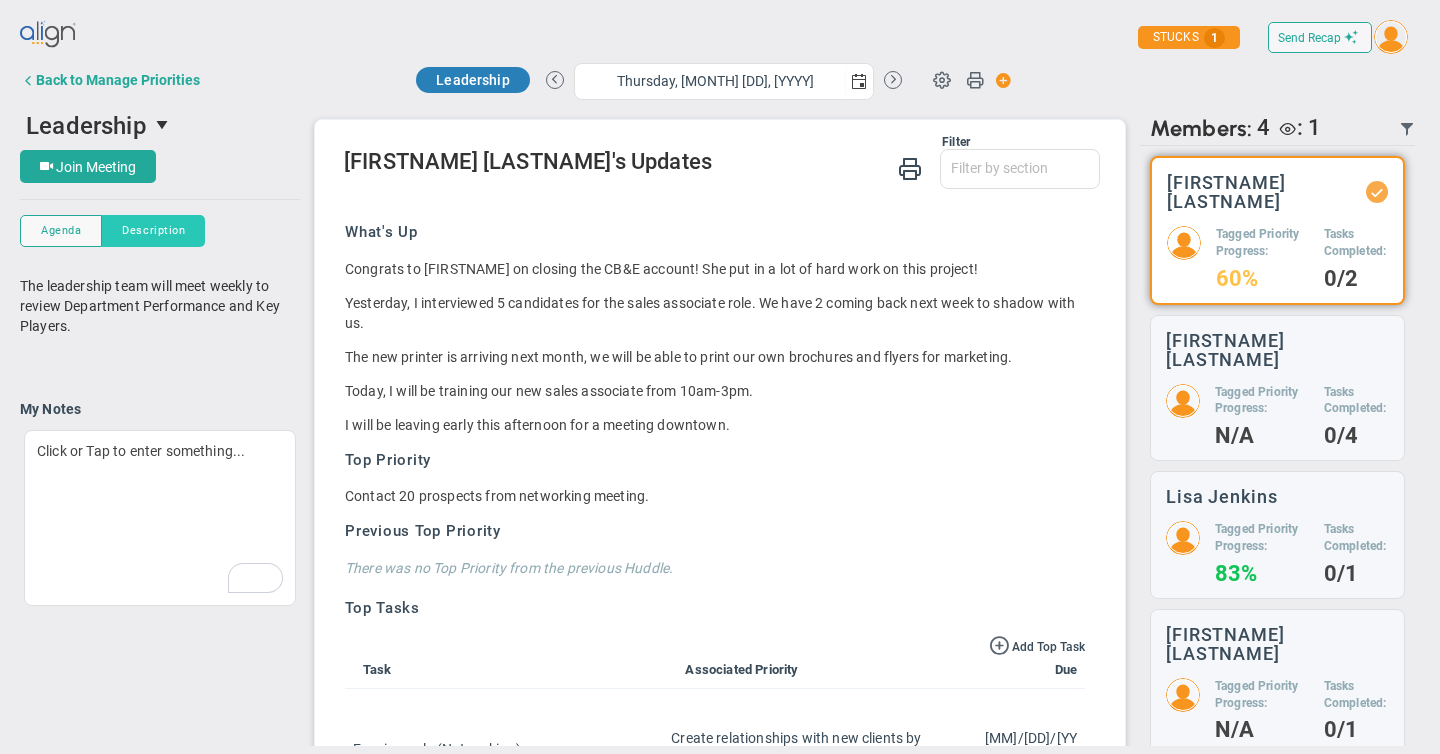 scroll, scrollTop: 1019, scrollLeft: 0, axis: vertical 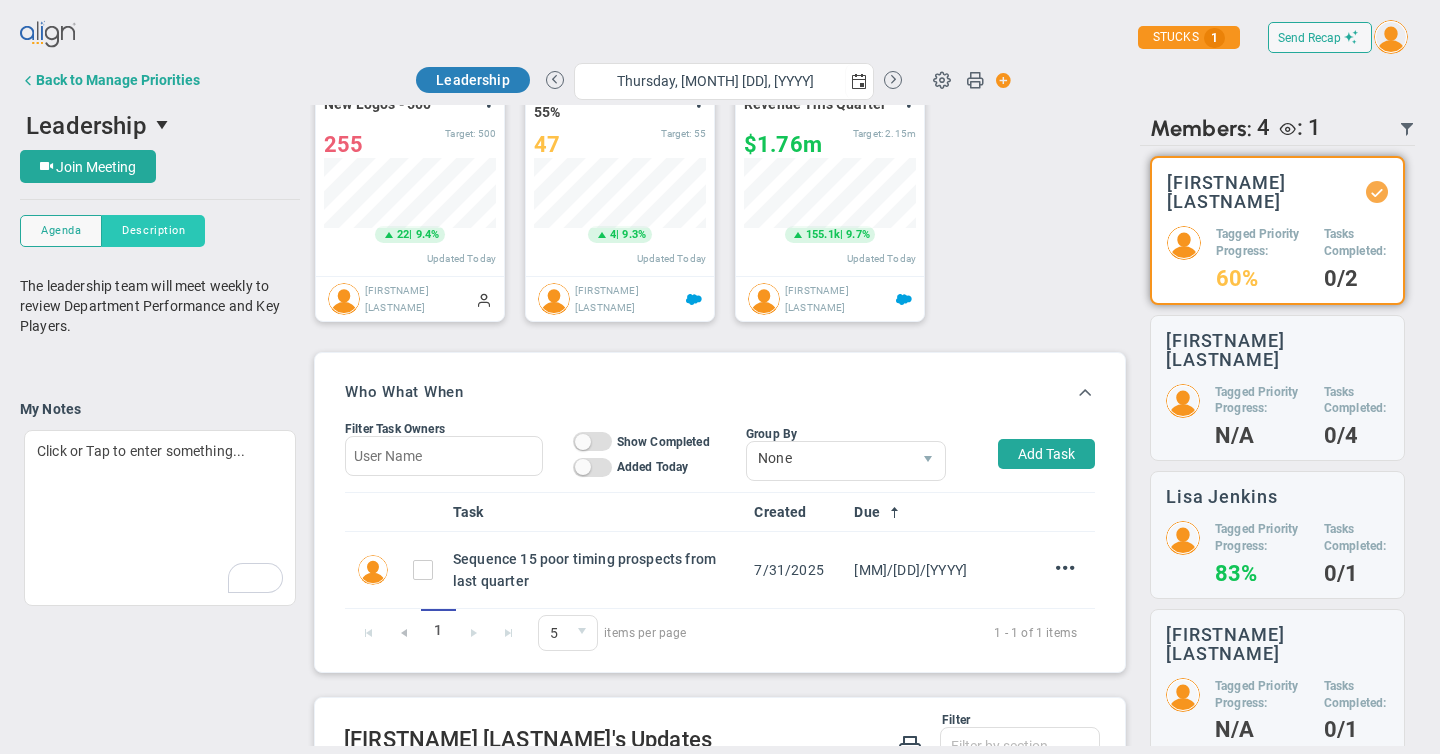 type on "Thursday, [MONTH] [DD], [YYYY]" 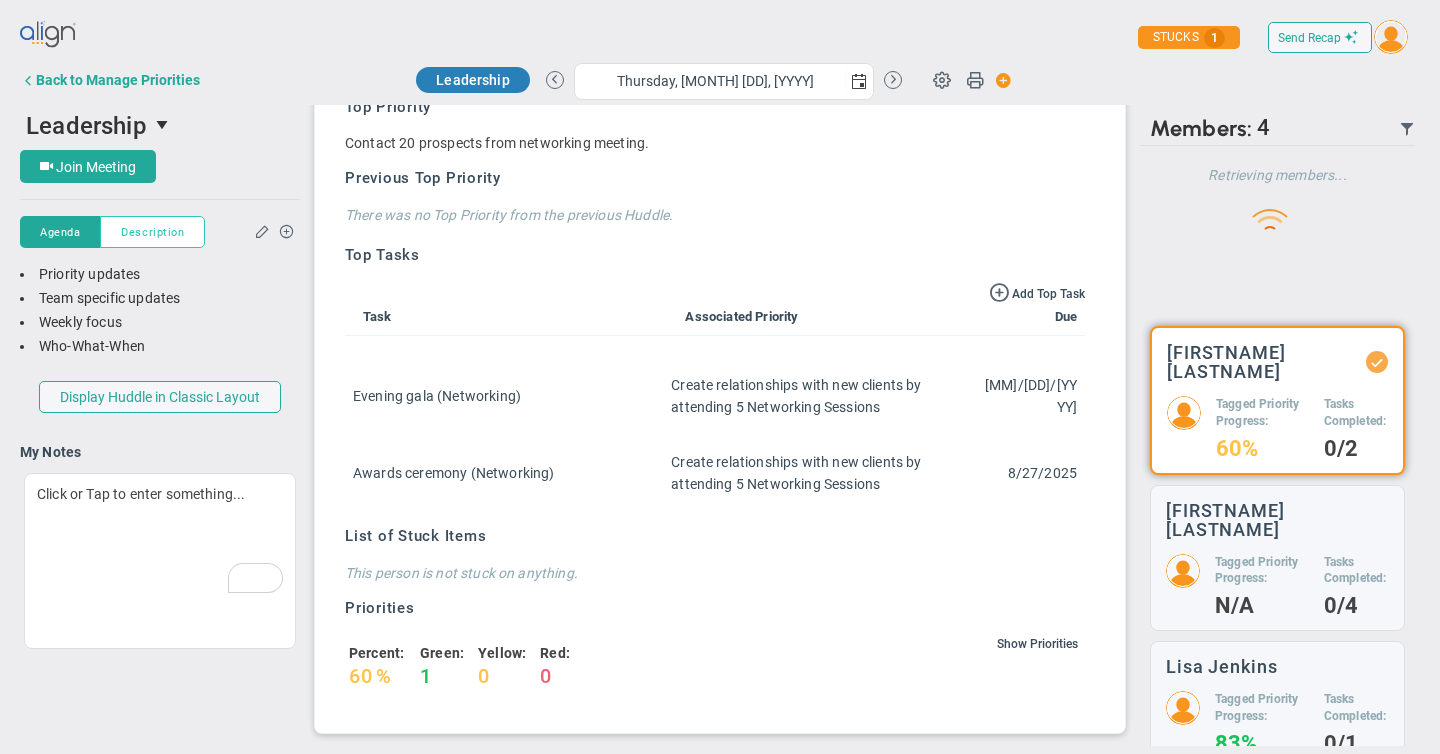 scroll, scrollTop: 0, scrollLeft: 0, axis: both 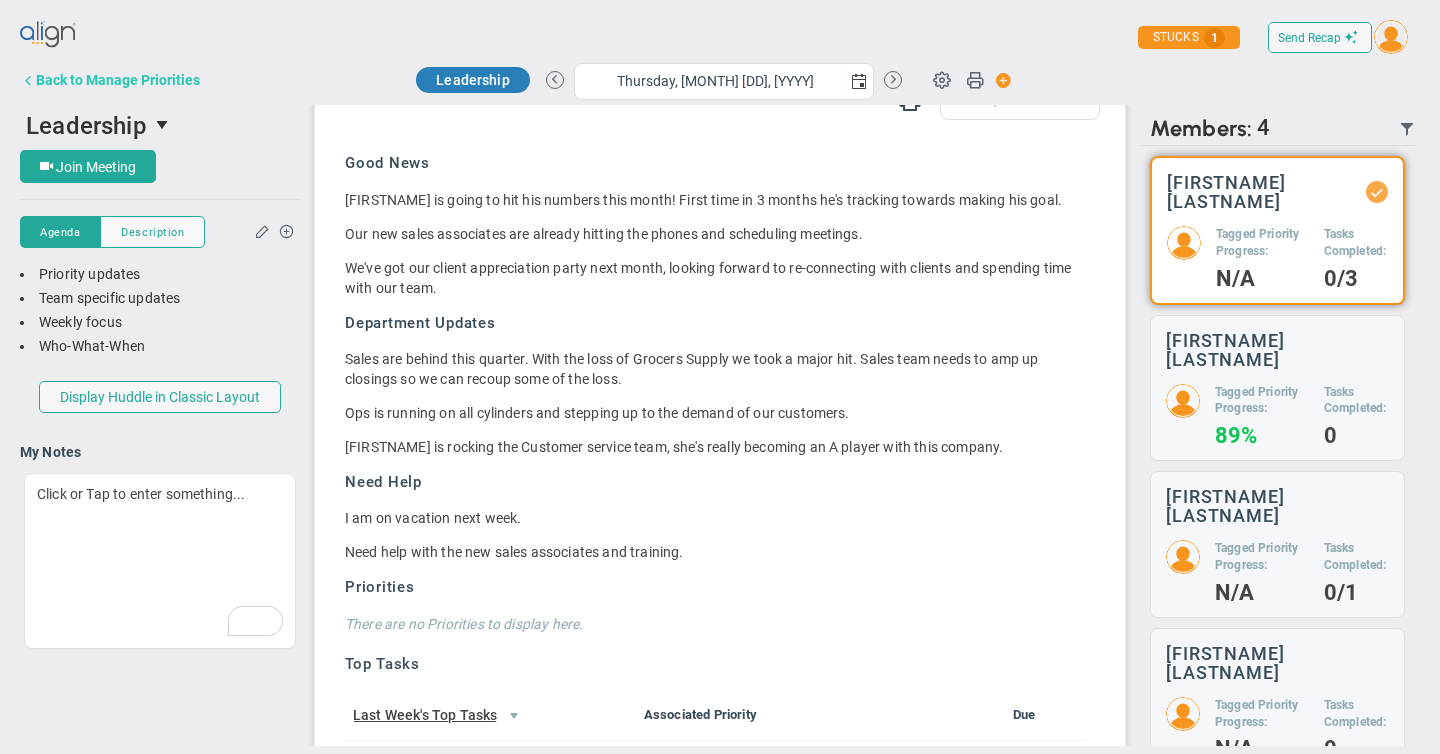 click on "Back to Manage Priorities" at bounding box center (118, 80) 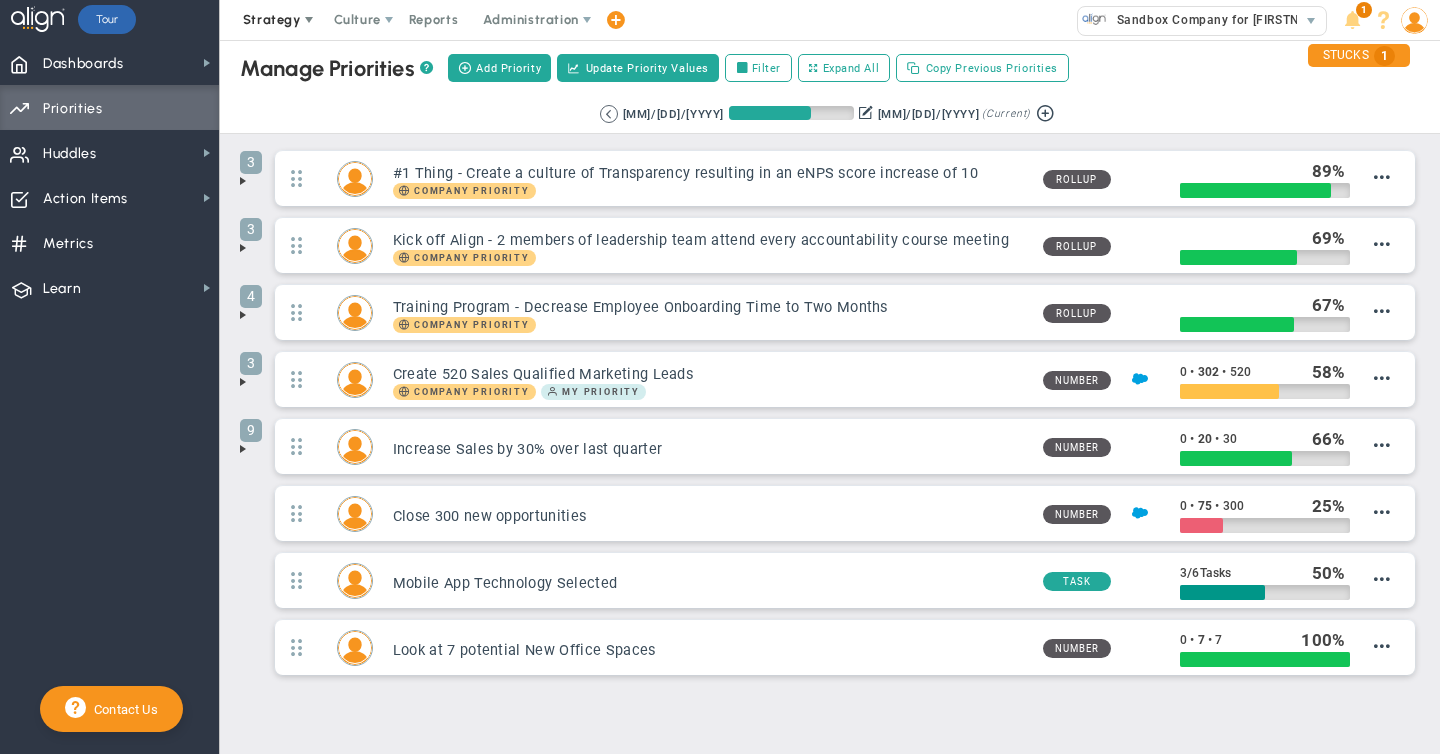 click on "Strategy" at bounding box center [272, 19] 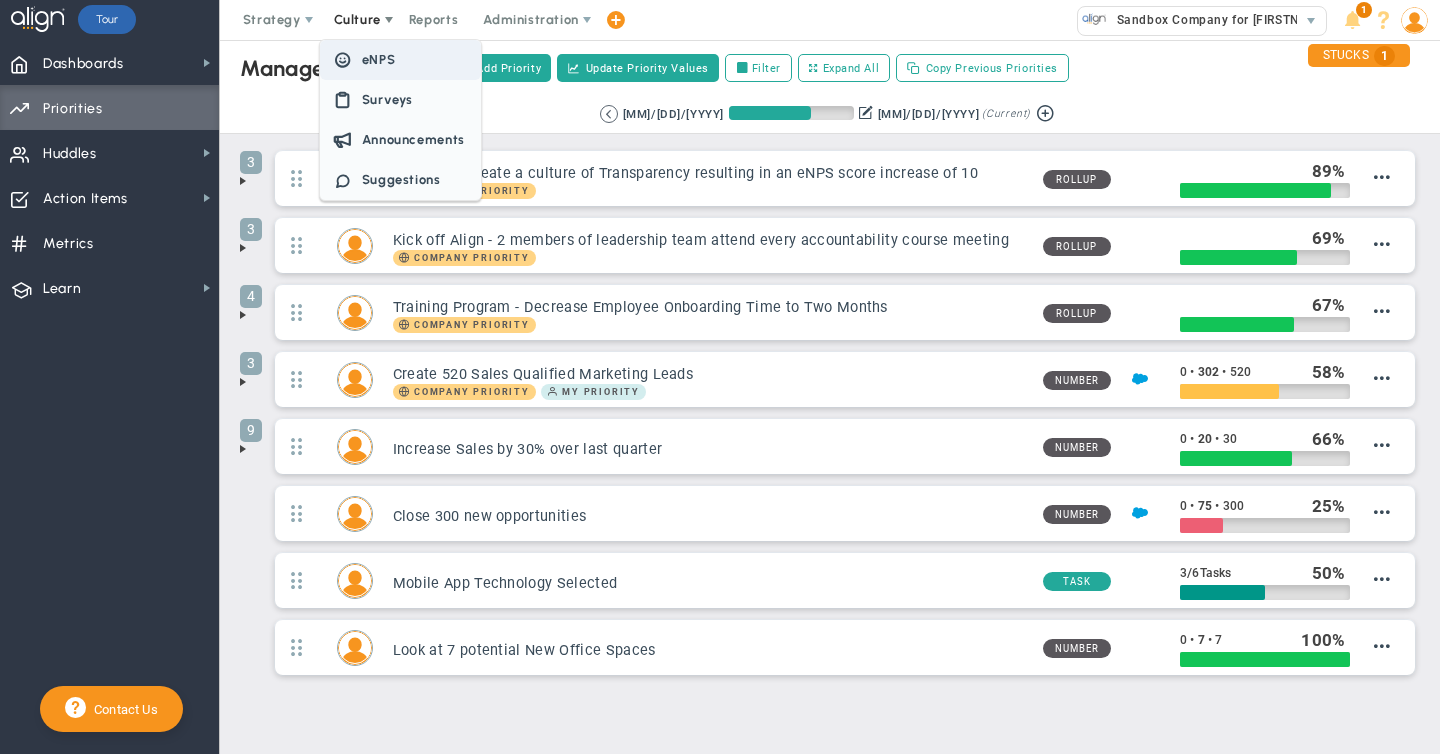 click on "eNPS" at bounding box center [379, 59] 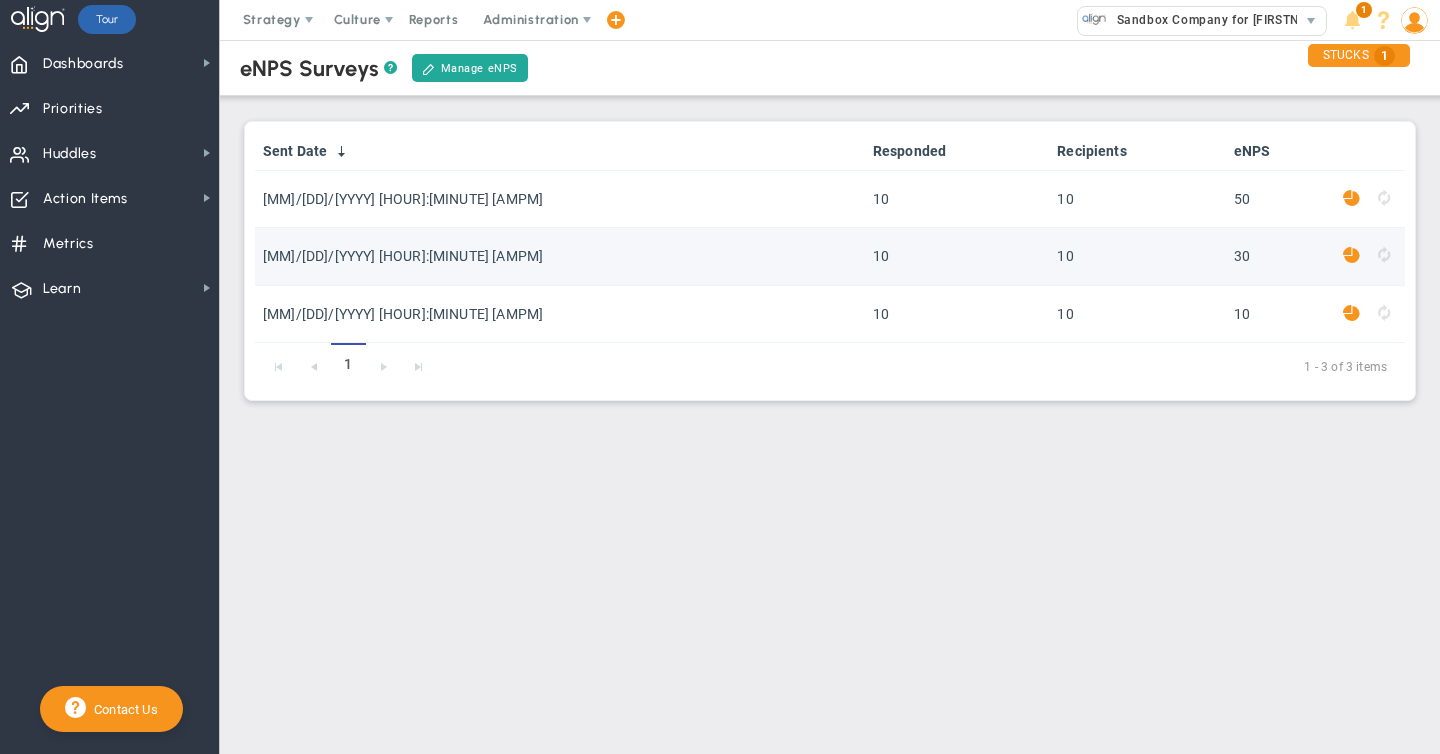 click 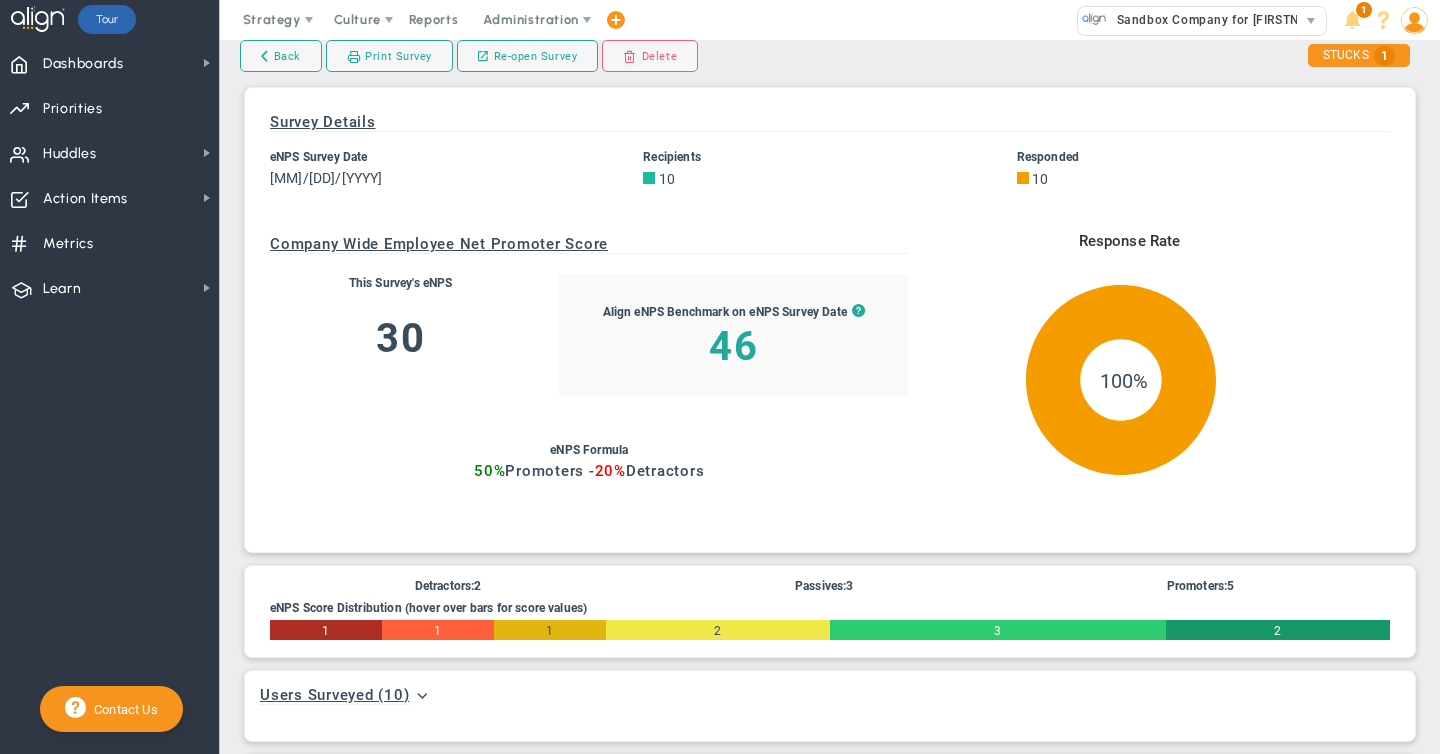 scroll, scrollTop: 0, scrollLeft: 0, axis: both 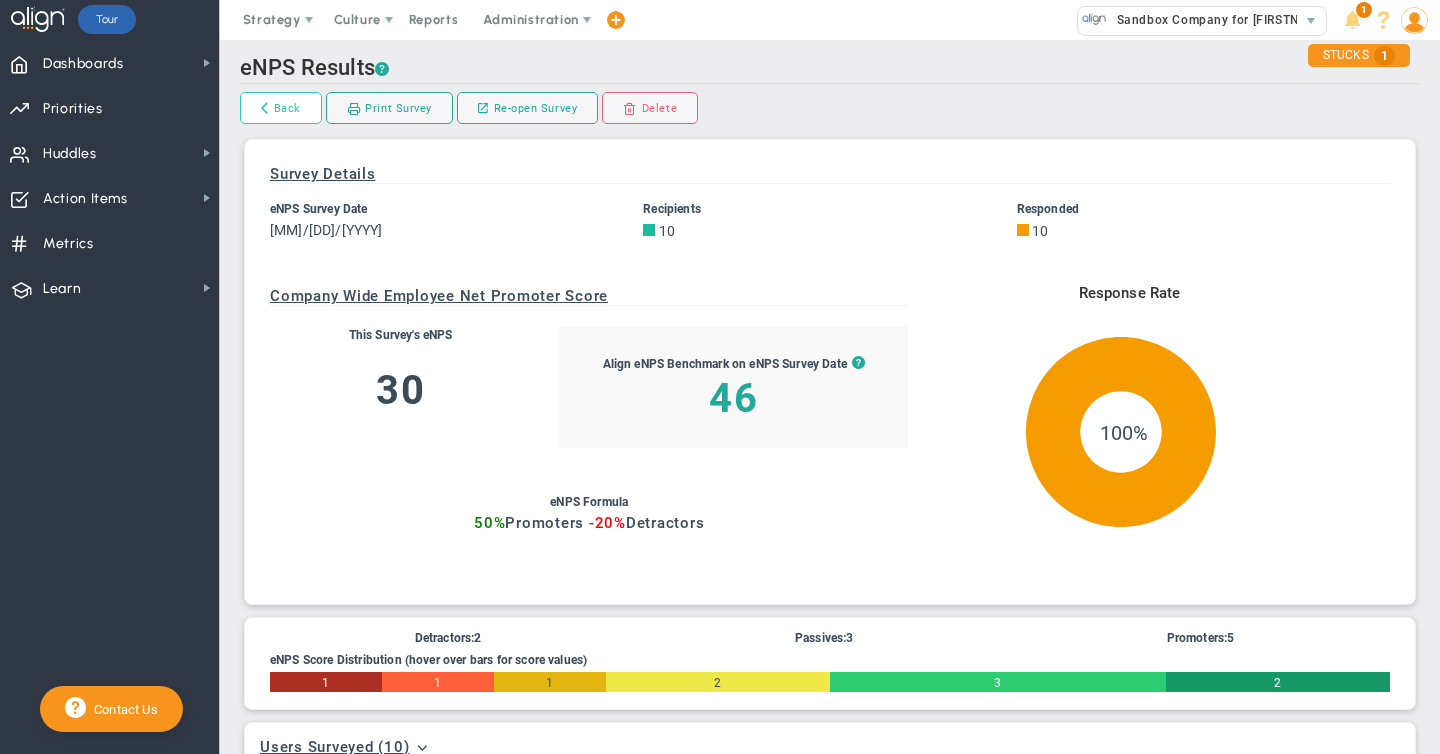 click on "Back" at bounding box center [281, 108] 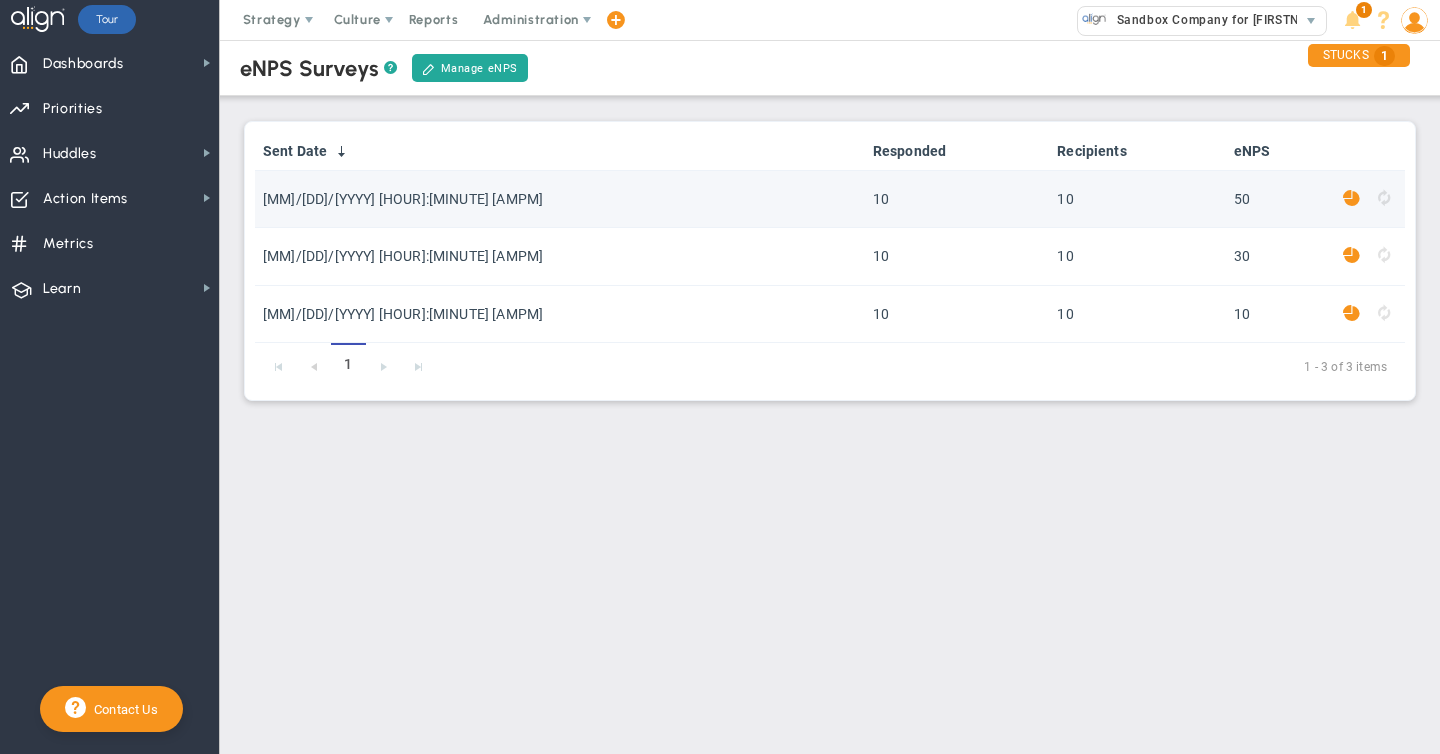 click 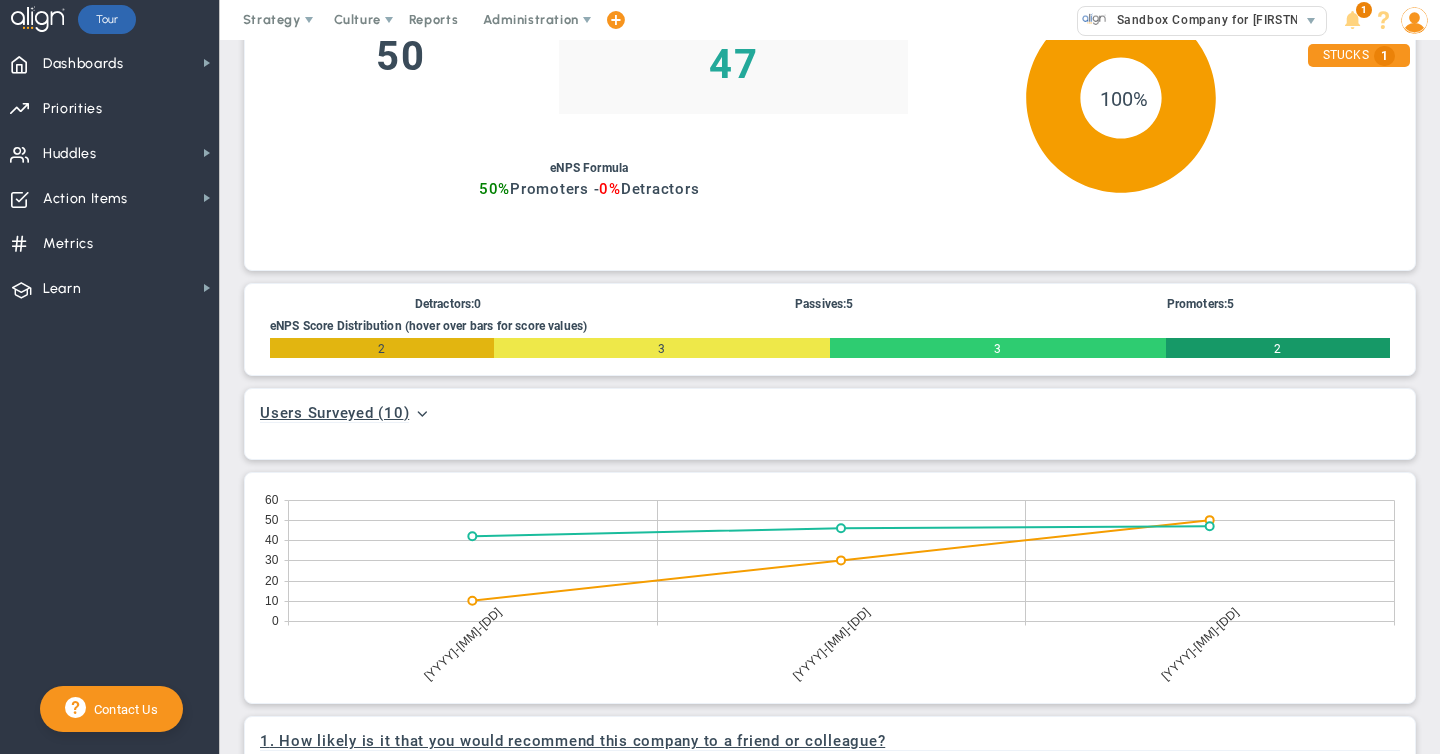scroll, scrollTop: 769, scrollLeft: 0, axis: vertical 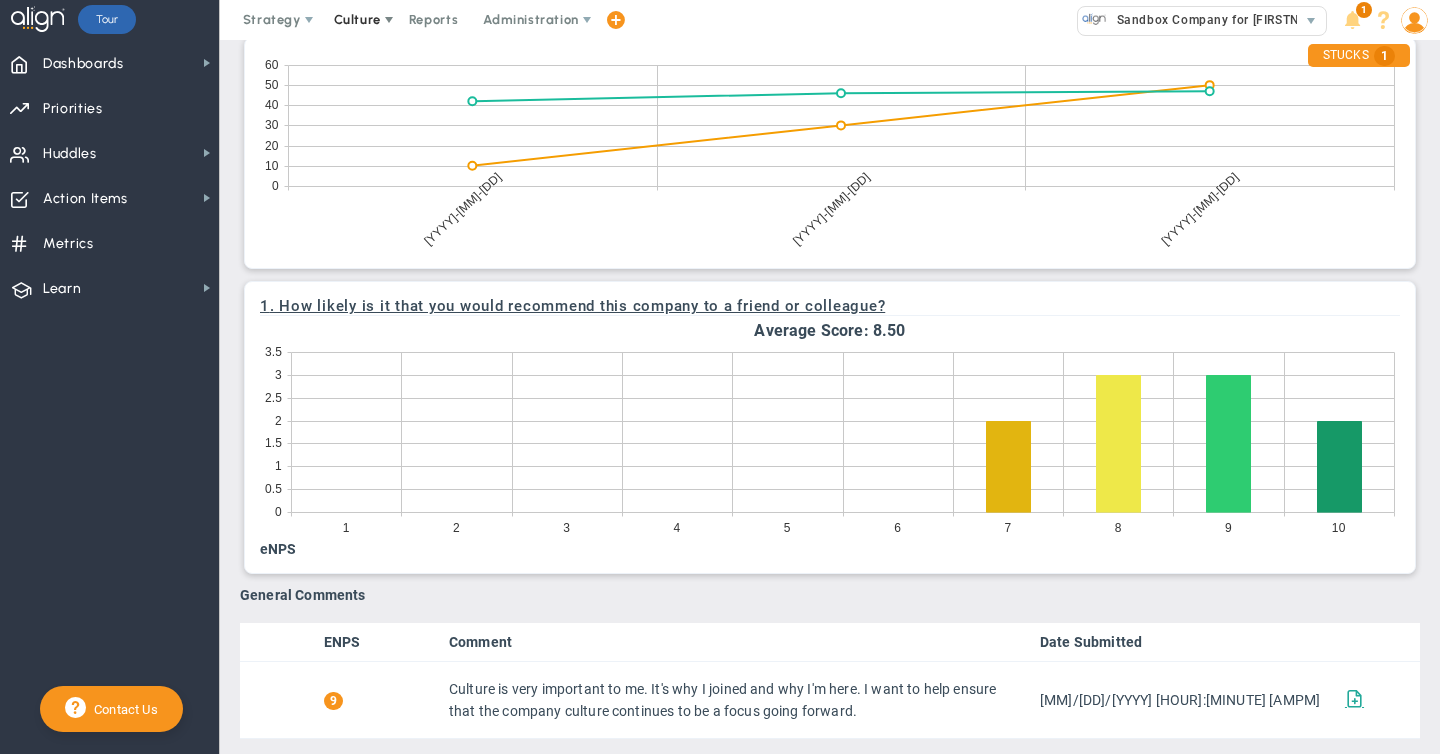 click on "Culture" at bounding box center (357, 19) 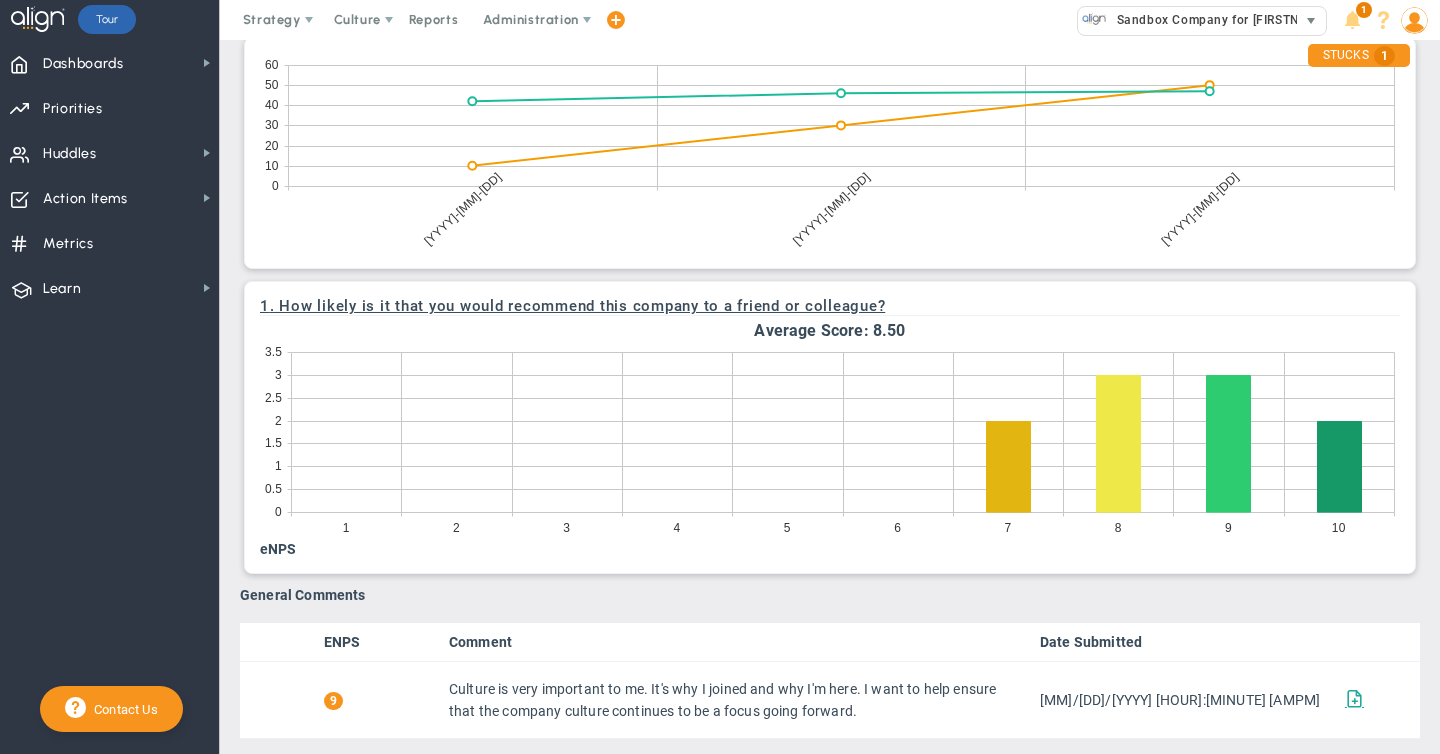 click on "Sandbox Company for [FIRSTNAME]" at bounding box center [1219, 20] 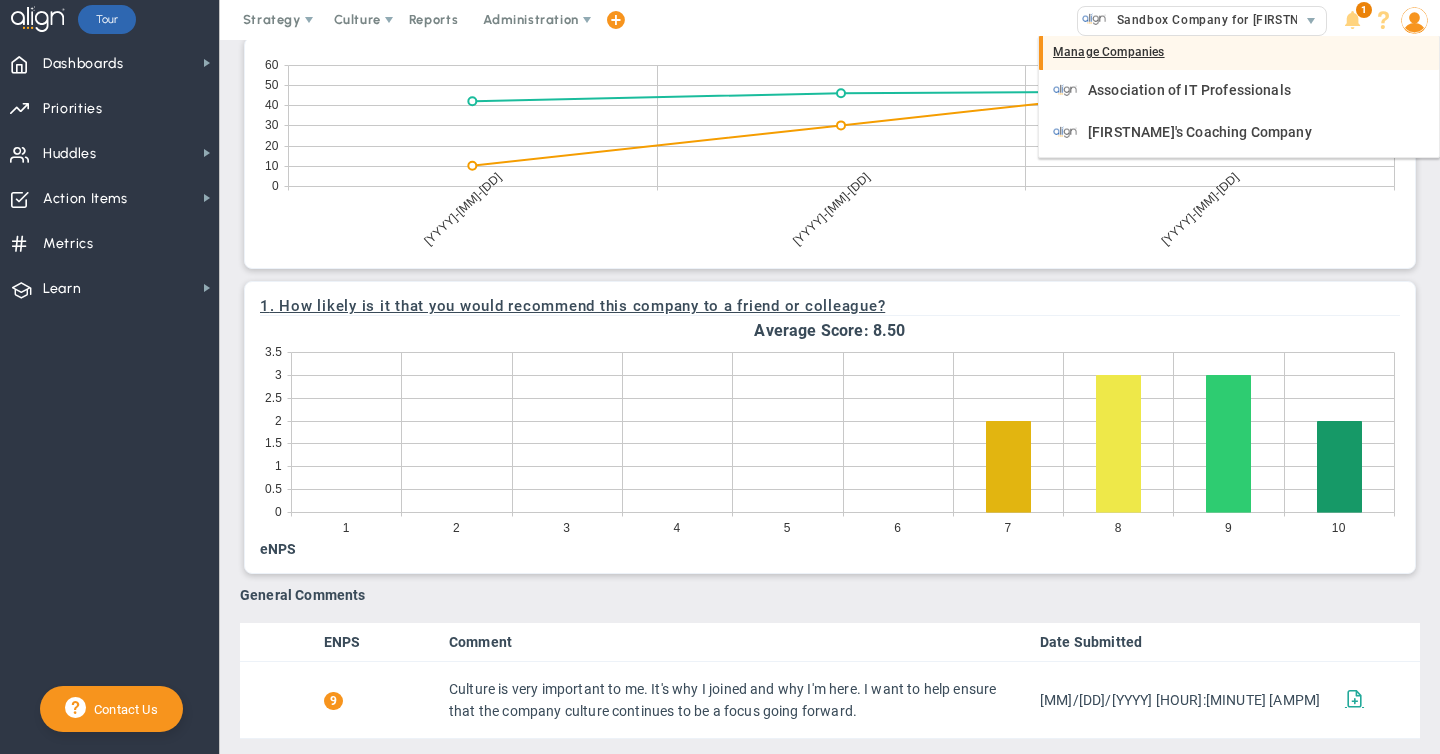 click on "Manage Companies" at bounding box center [1239, 53] 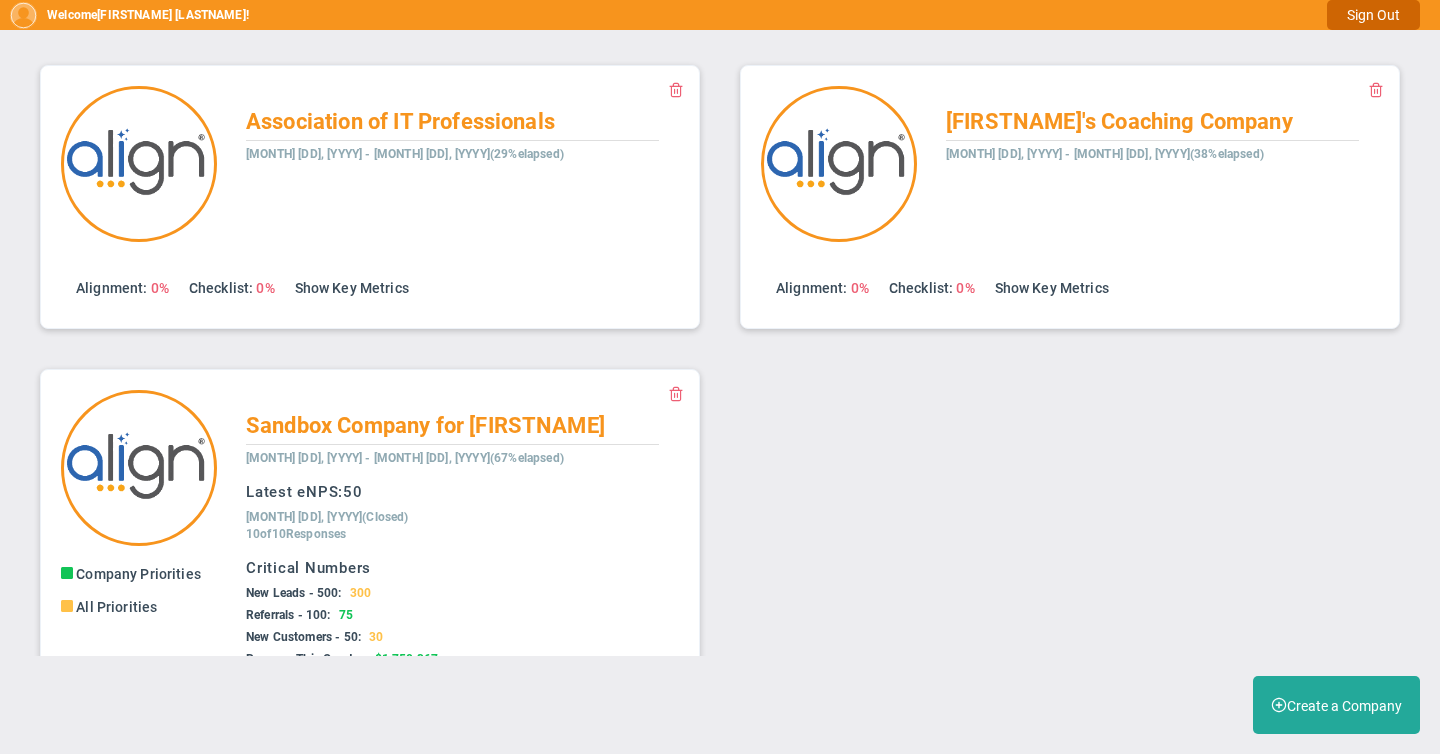 click on "Sign Out" at bounding box center [1373, 15] 